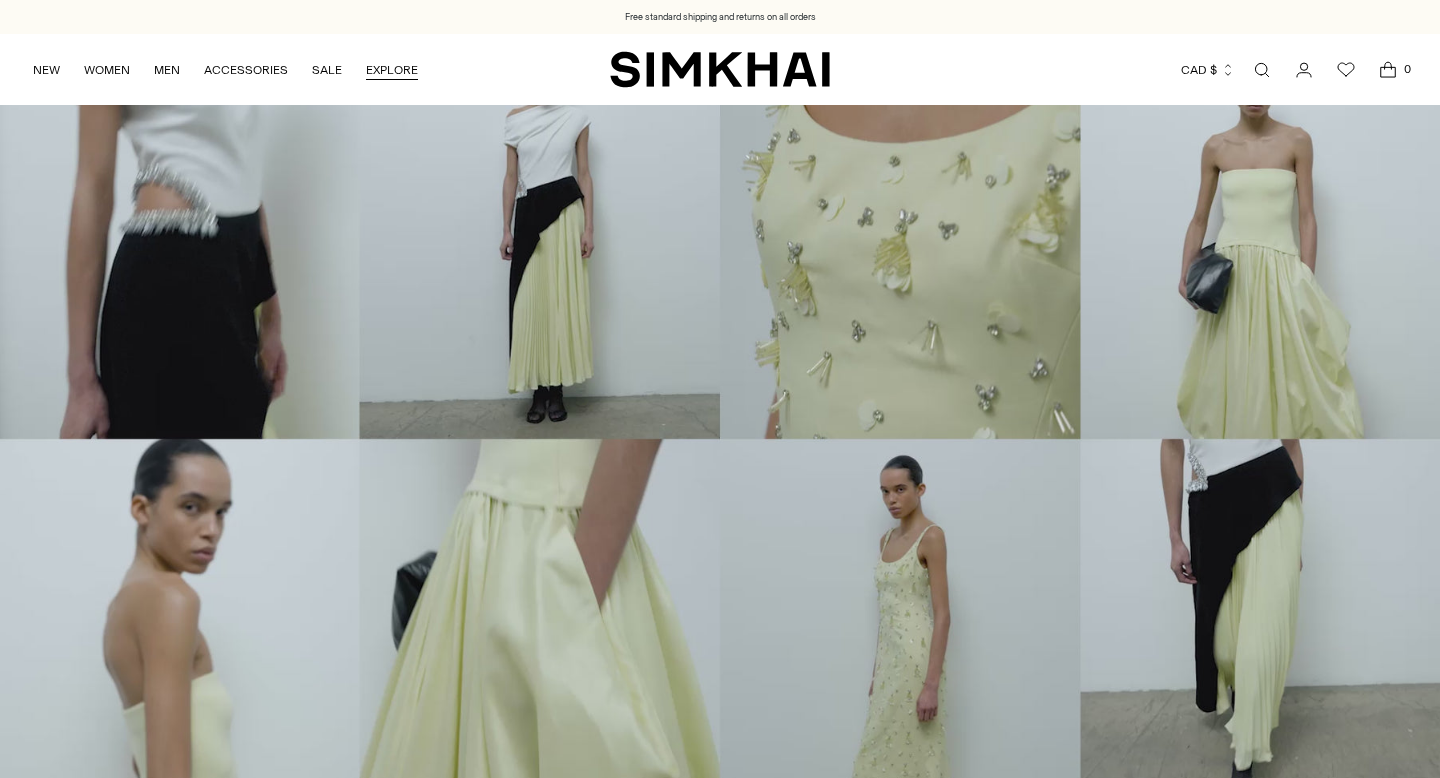 scroll, scrollTop: 0, scrollLeft: 0, axis: both 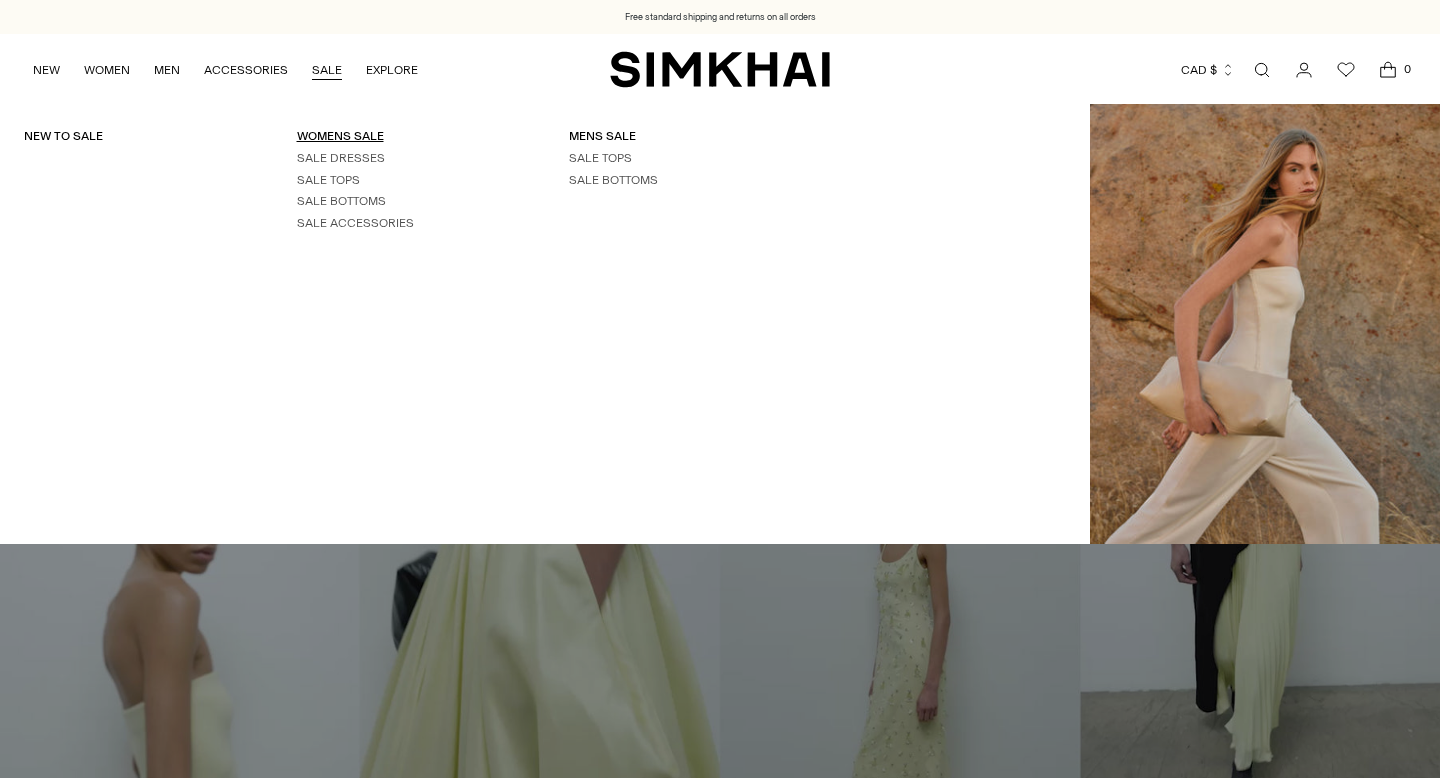 click on "WOMENS SALE" at bounding box center (340, 136) 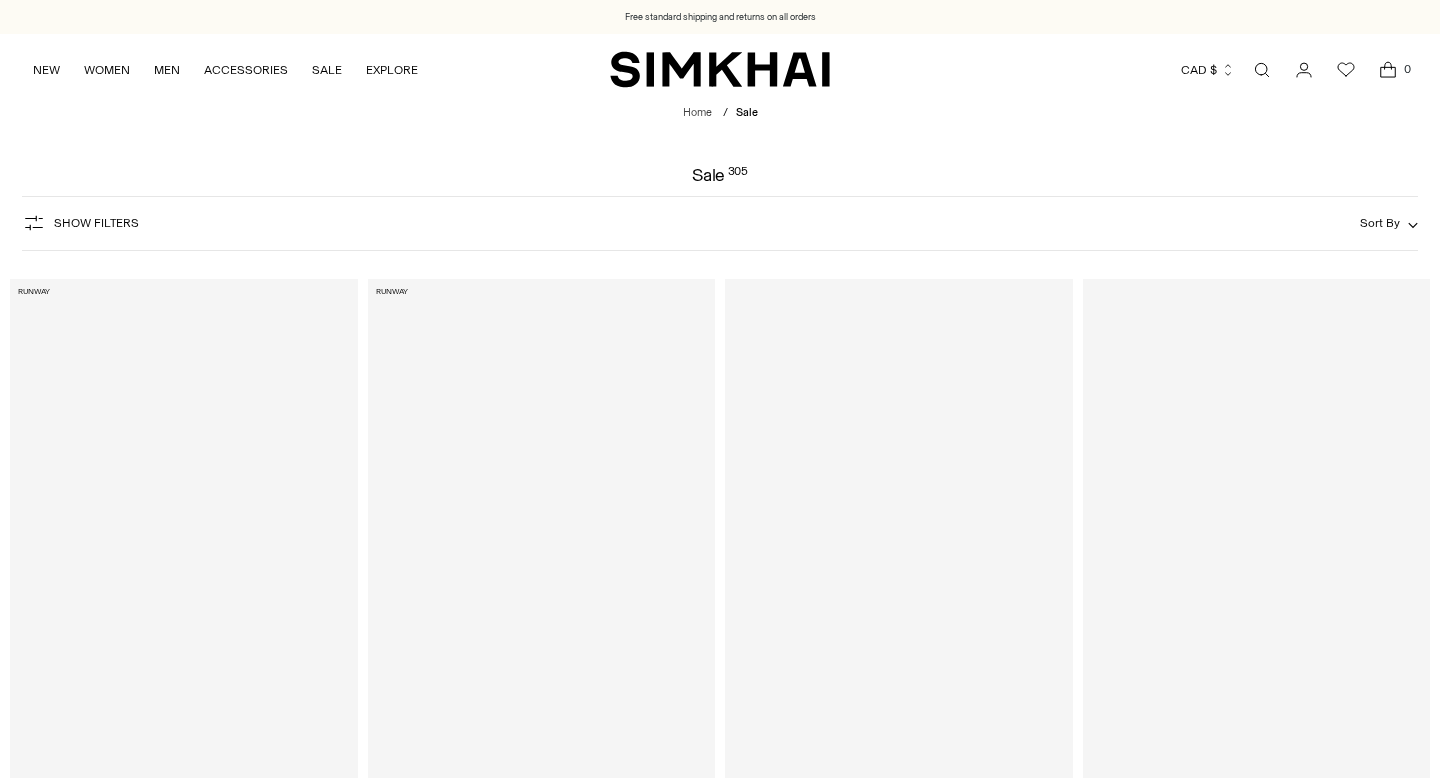 scroll, scrollTop: 0, scrollLeft: 0, axis: both 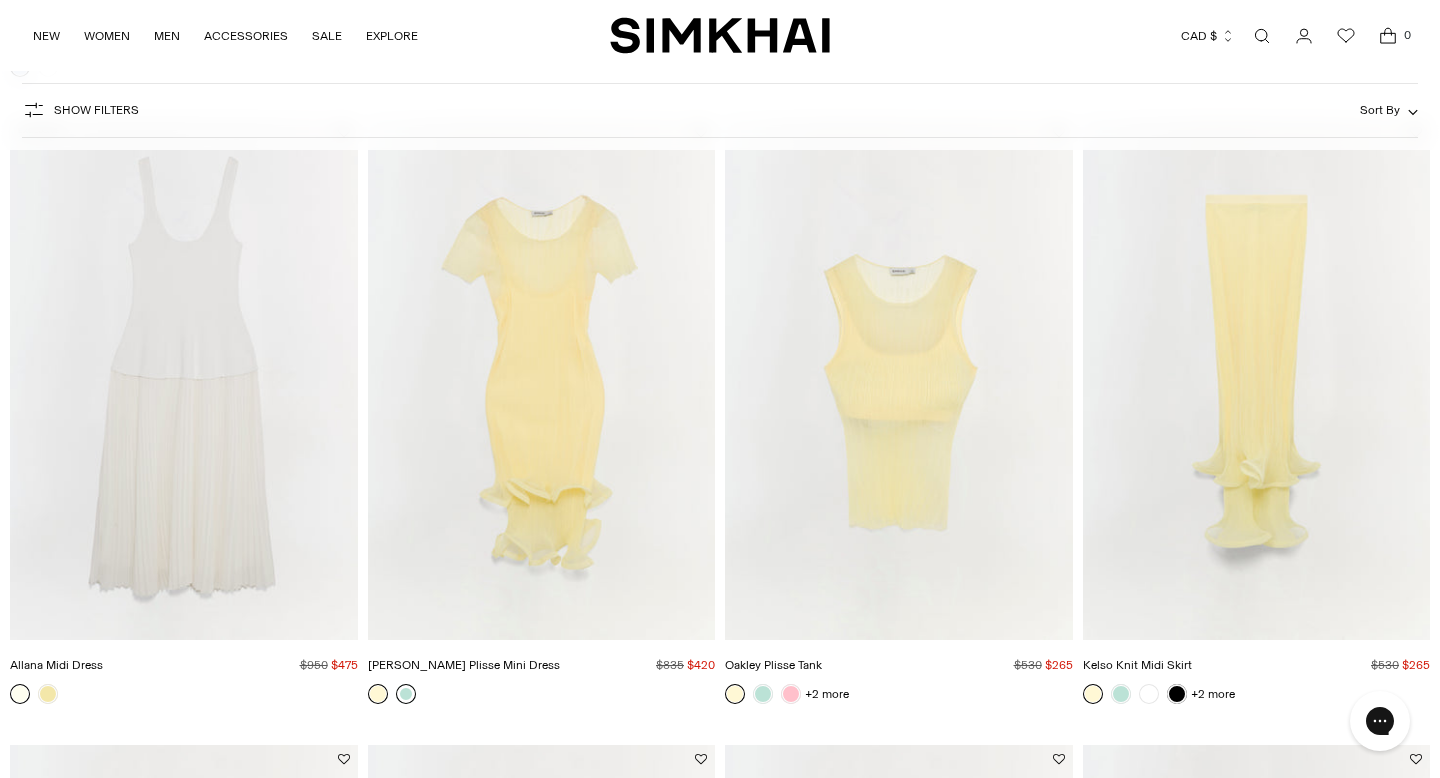 click at bounding box center (406, 694) 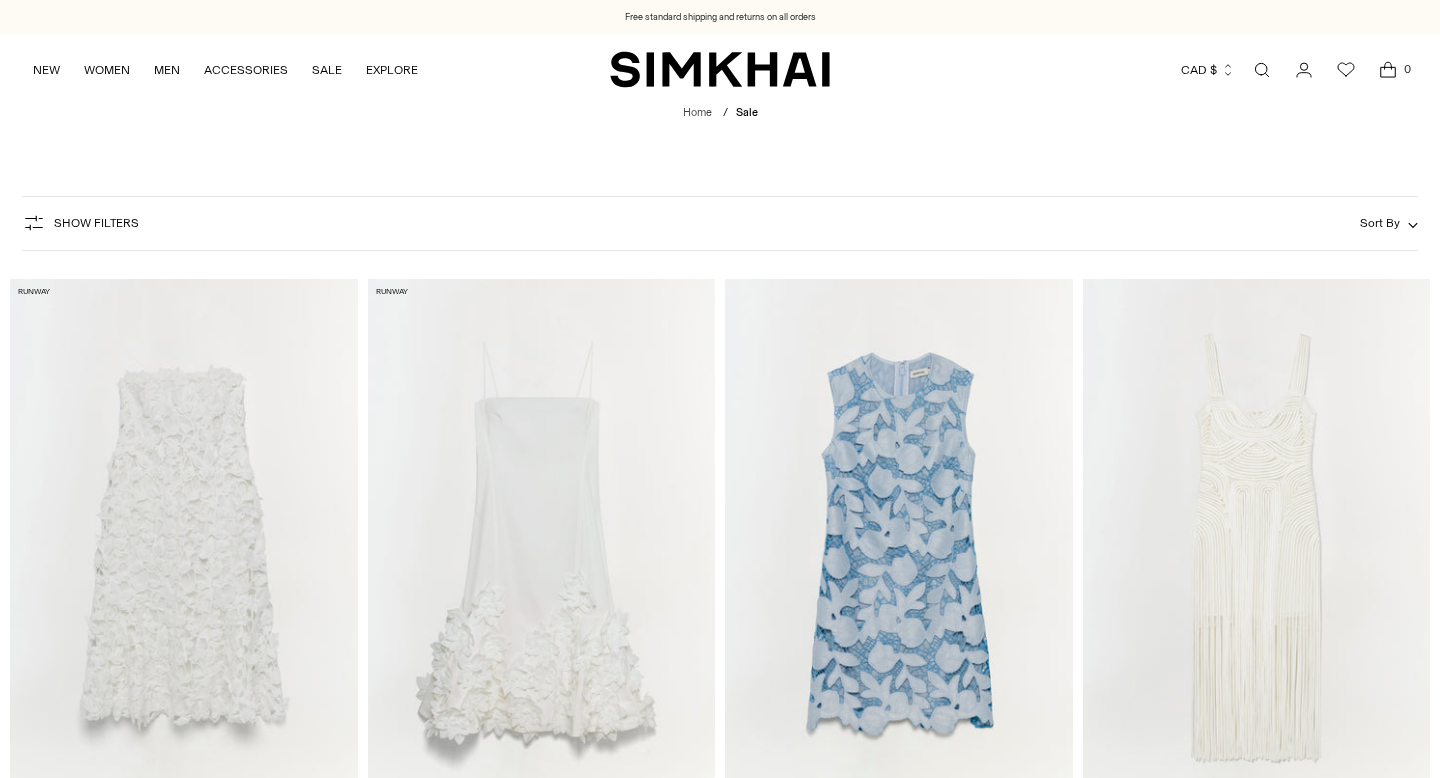 scroll, scrollTop: 1413, scrollLeft: 0, axis: vertical 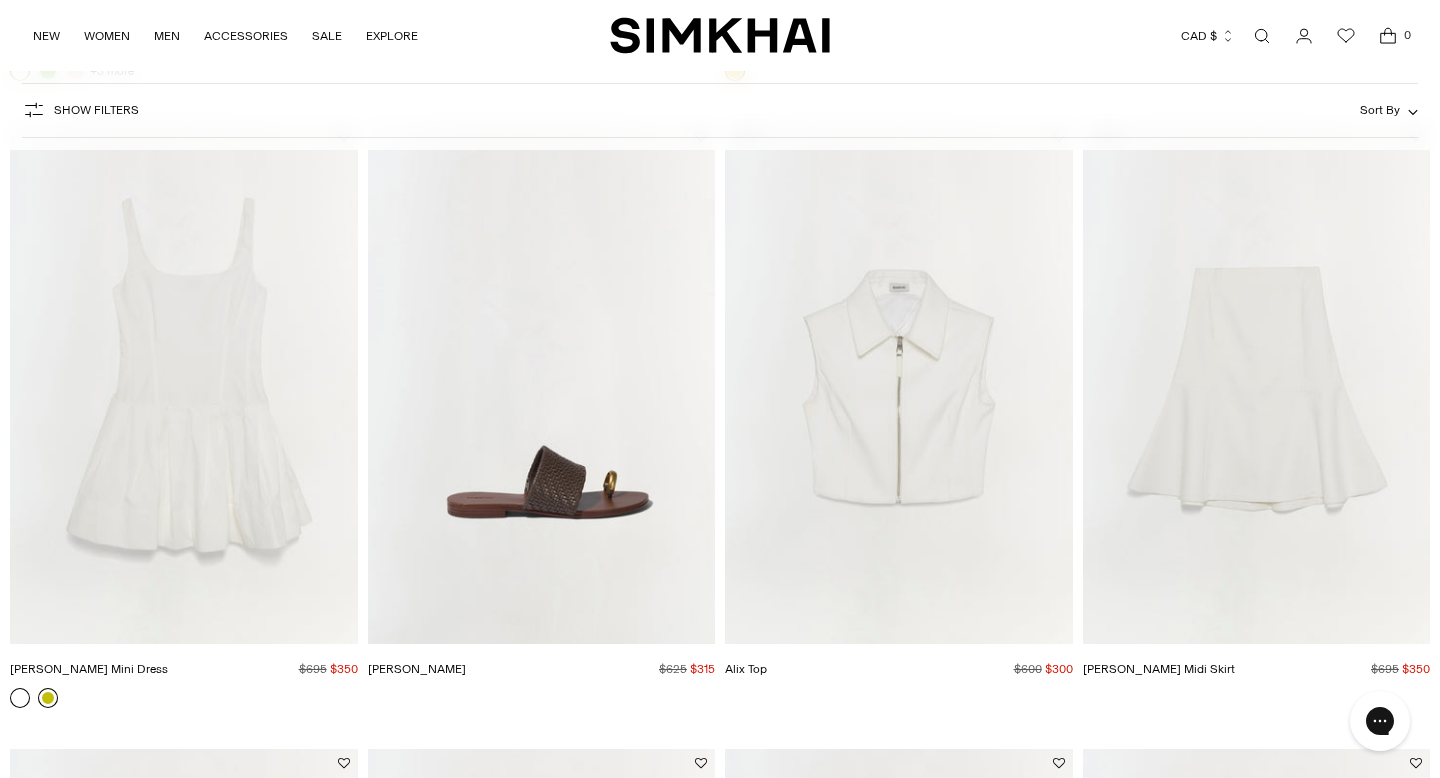 click at bounding box center (48, 698) 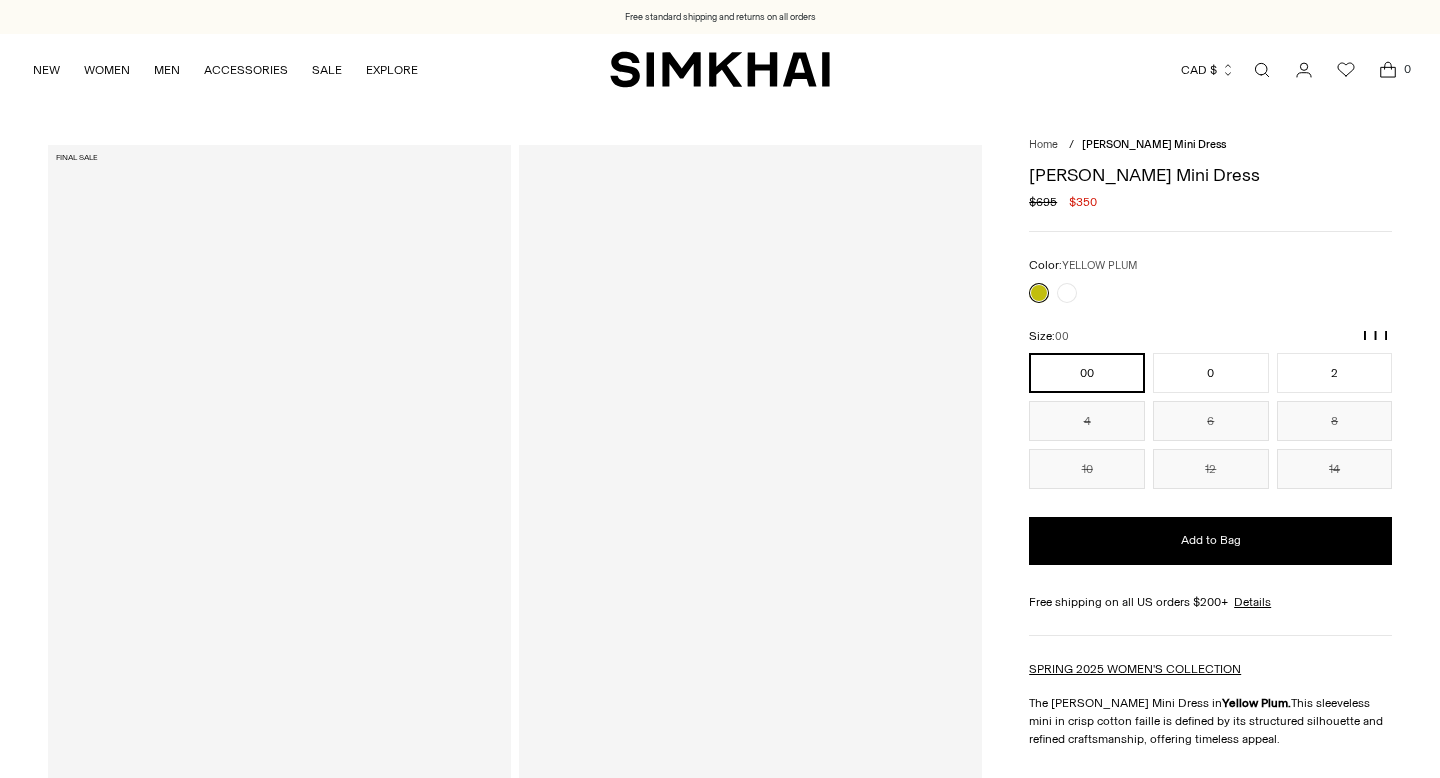 scroll, scrollTop: 0, scrollLeft: 0, axis: both 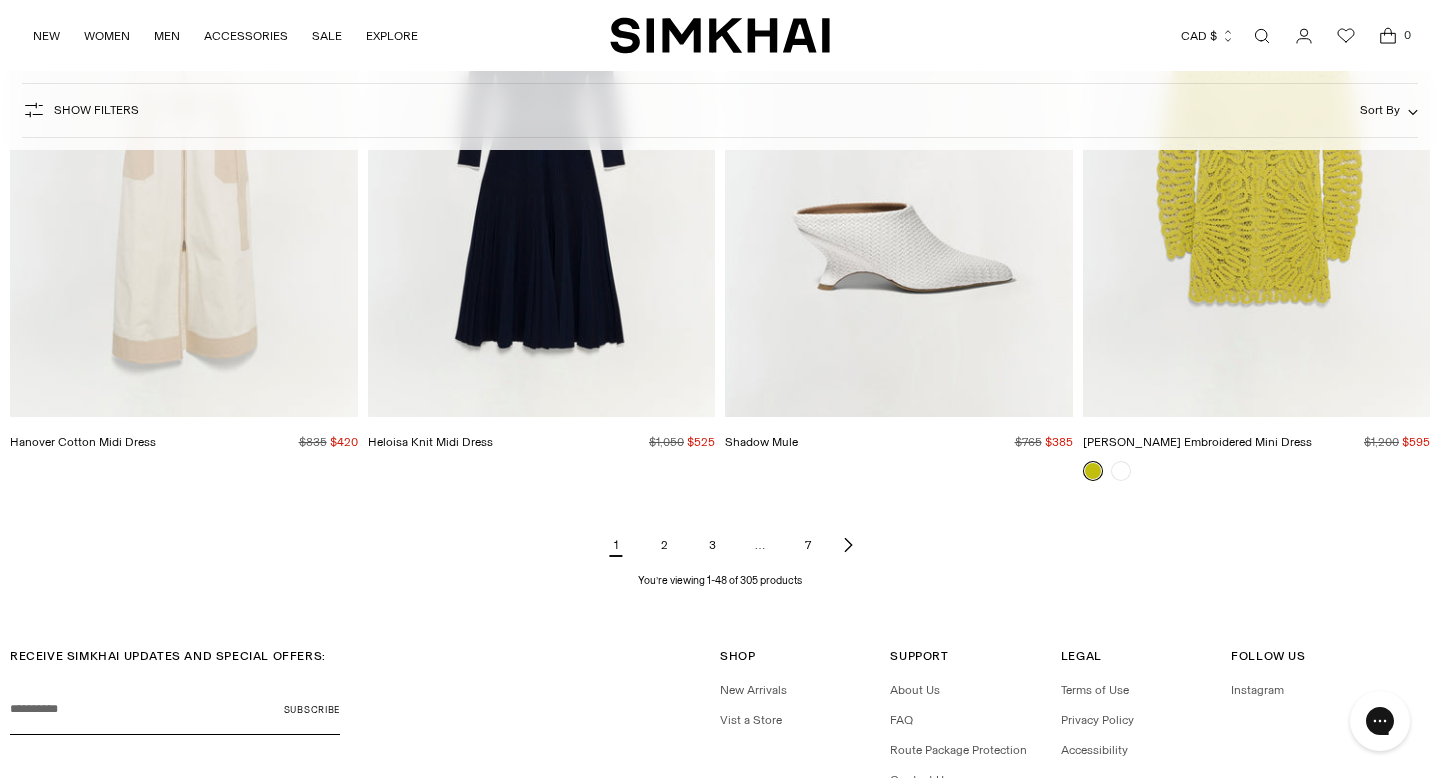 click on "2" at bounding box center (664, 545) 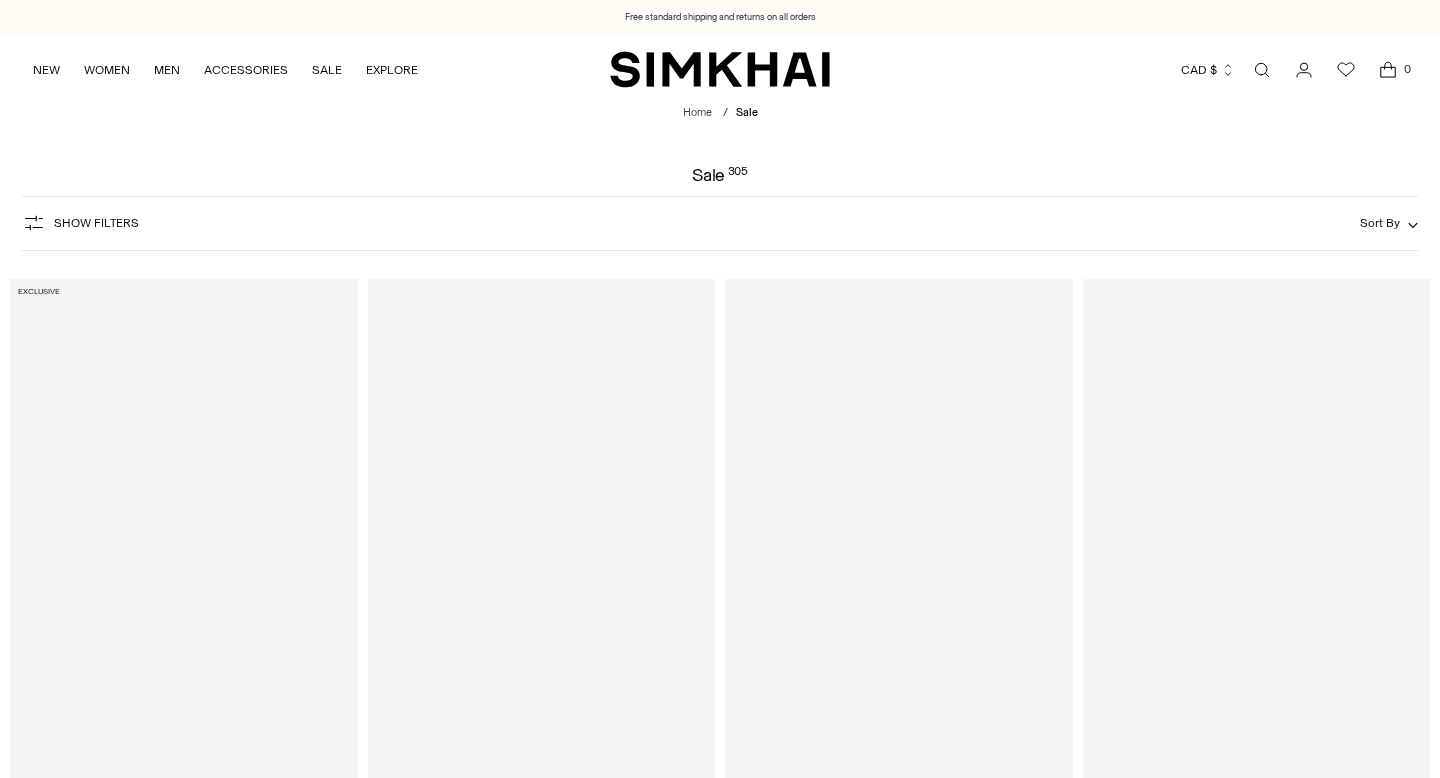 scroll, scrollTop: 0, scrollLeft: 0, axis: both 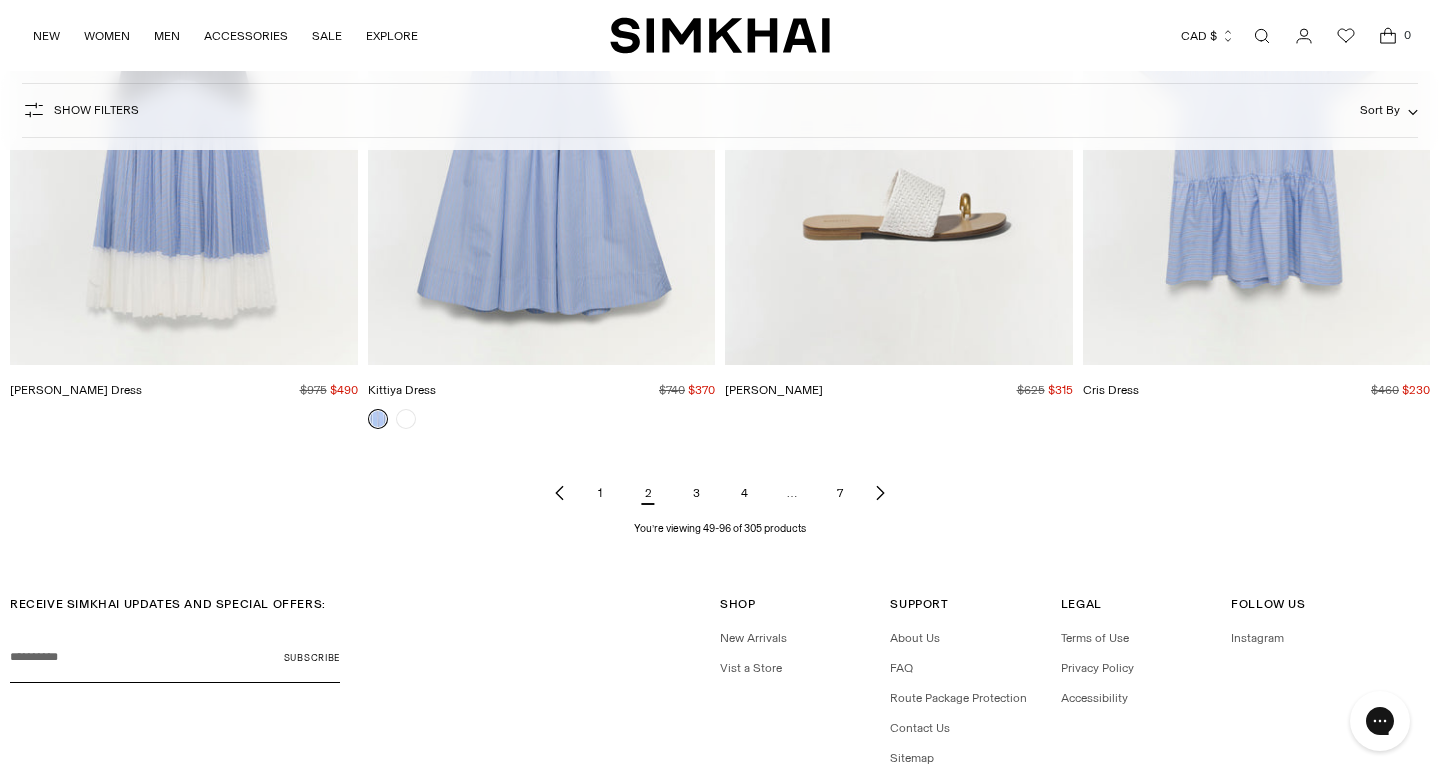 click on "3" at bounding box center [696, 493] 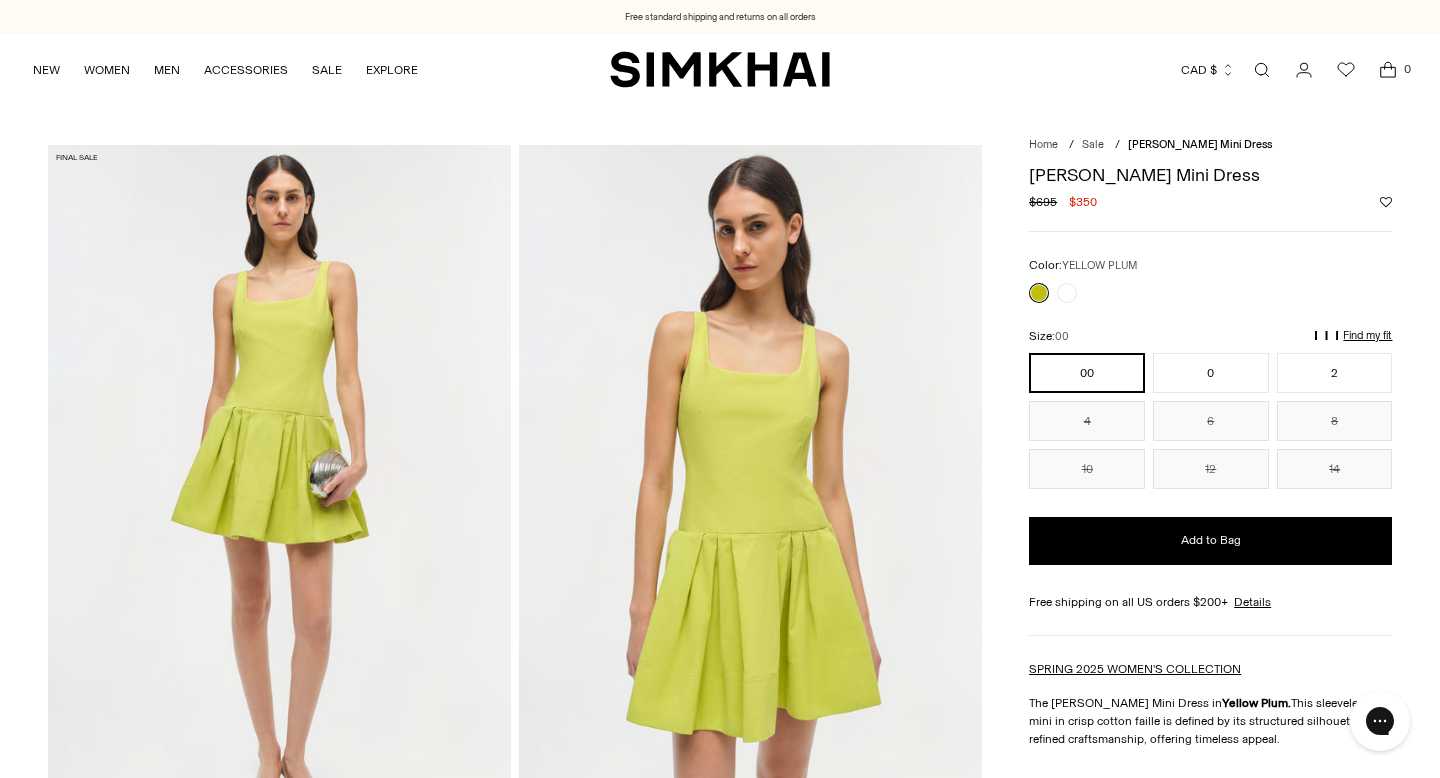 scroll, scrollTop: 0, scrollLeft: 0, axis: both 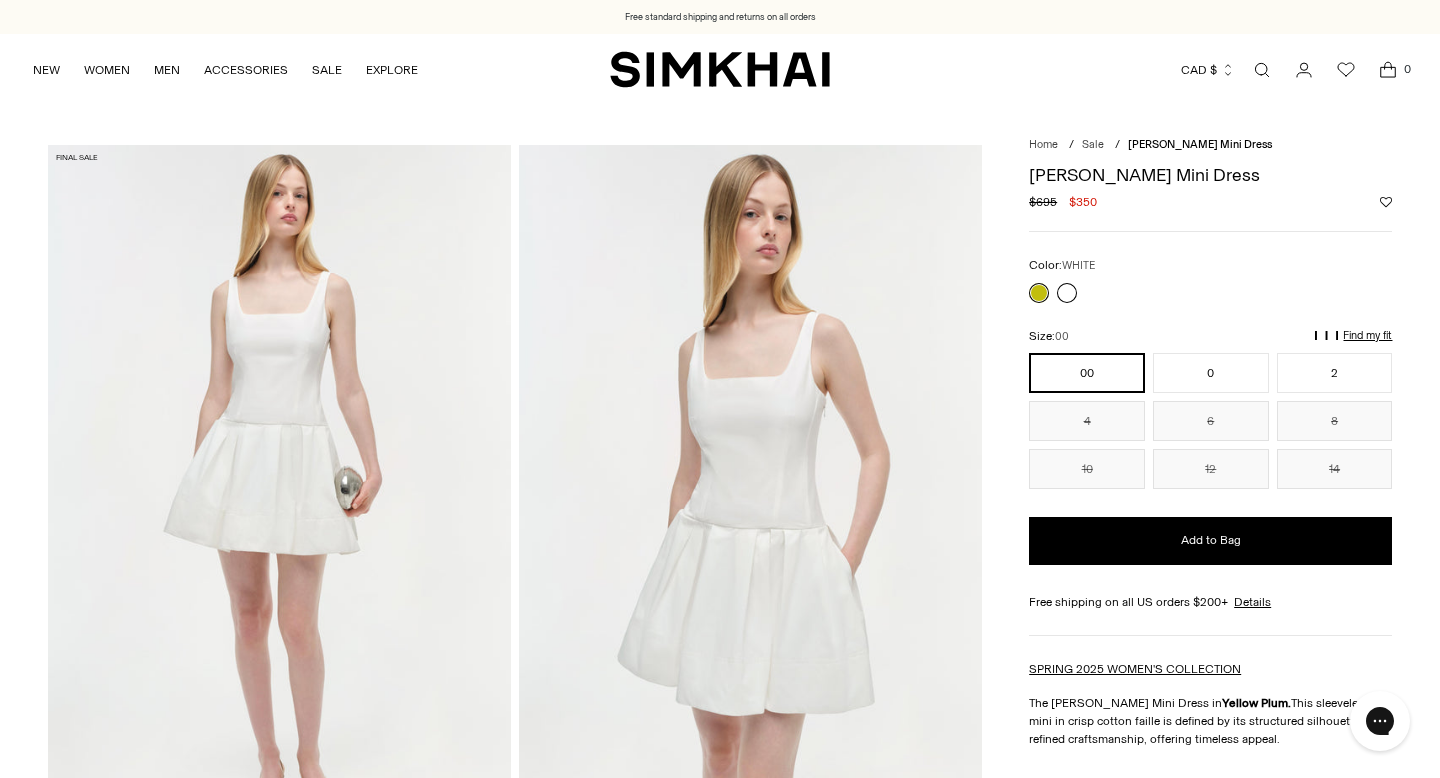 click at bounding box center (1067, 293) 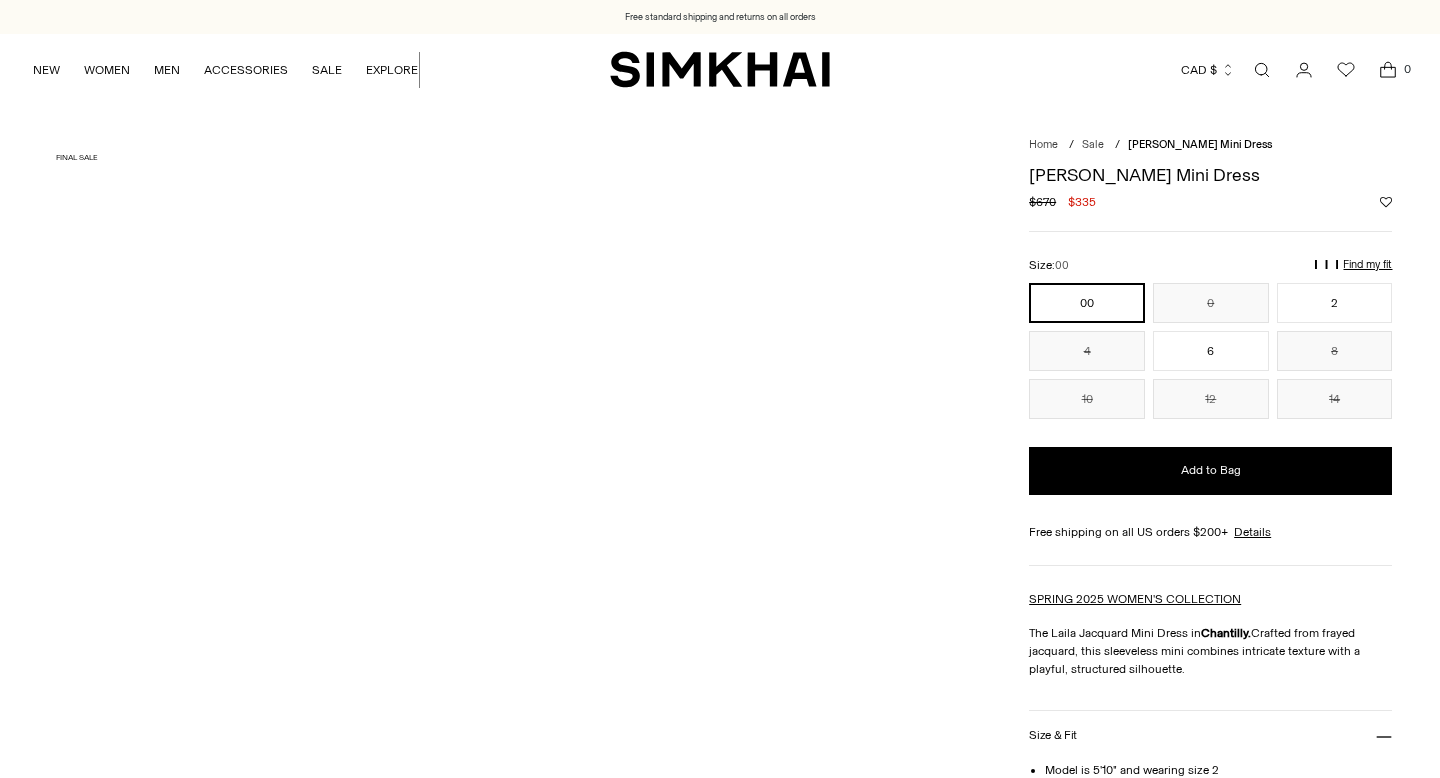 scroll, scrollTop: 0, scrollLeft: 0, axis: both 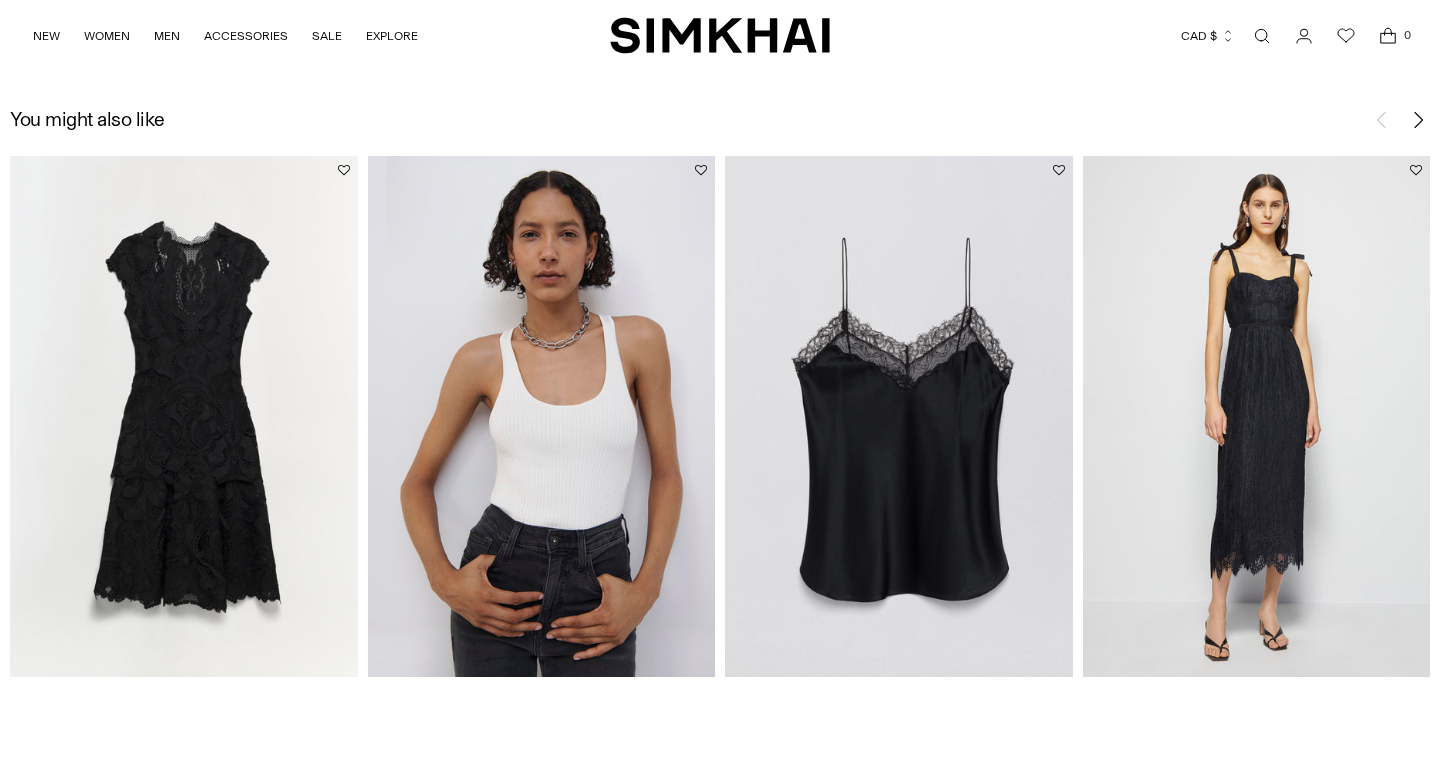 click 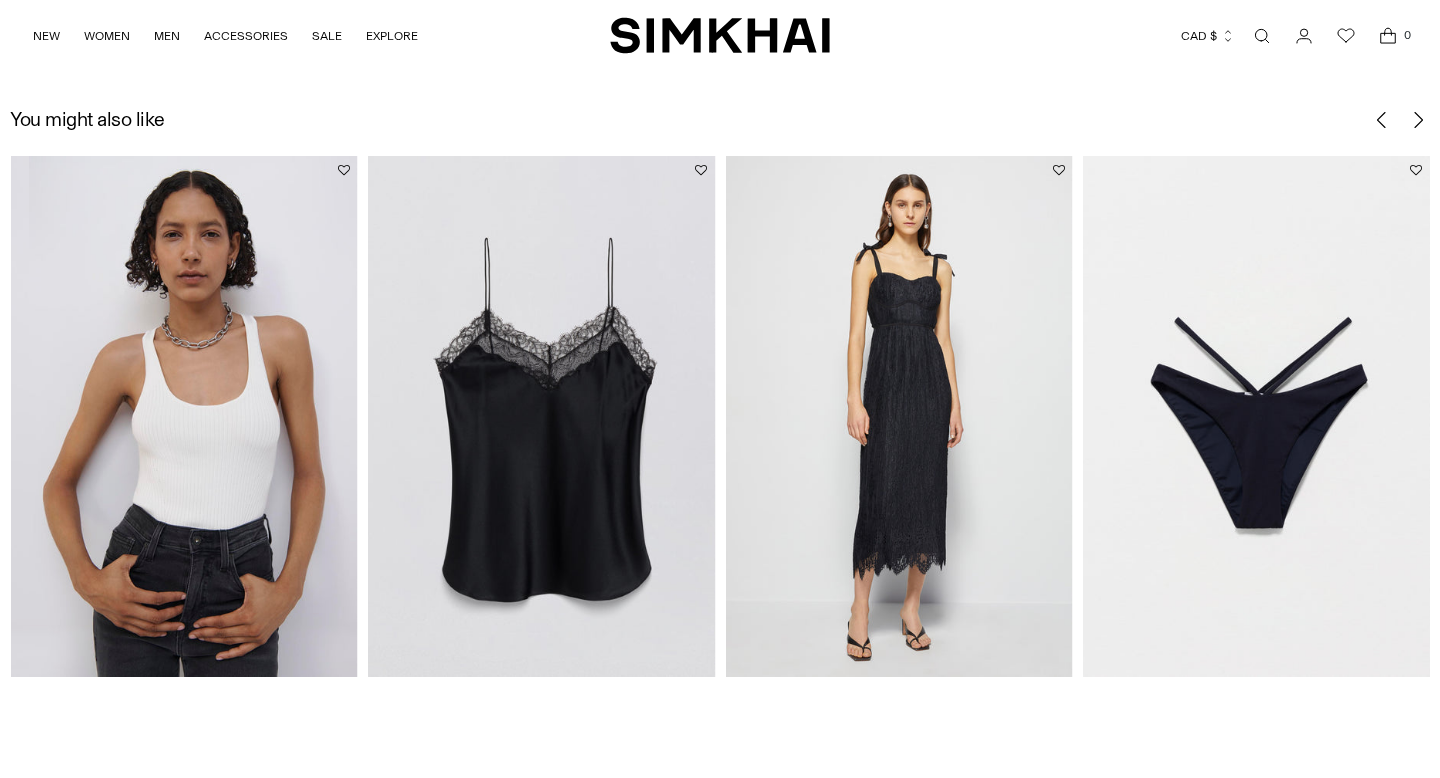 click 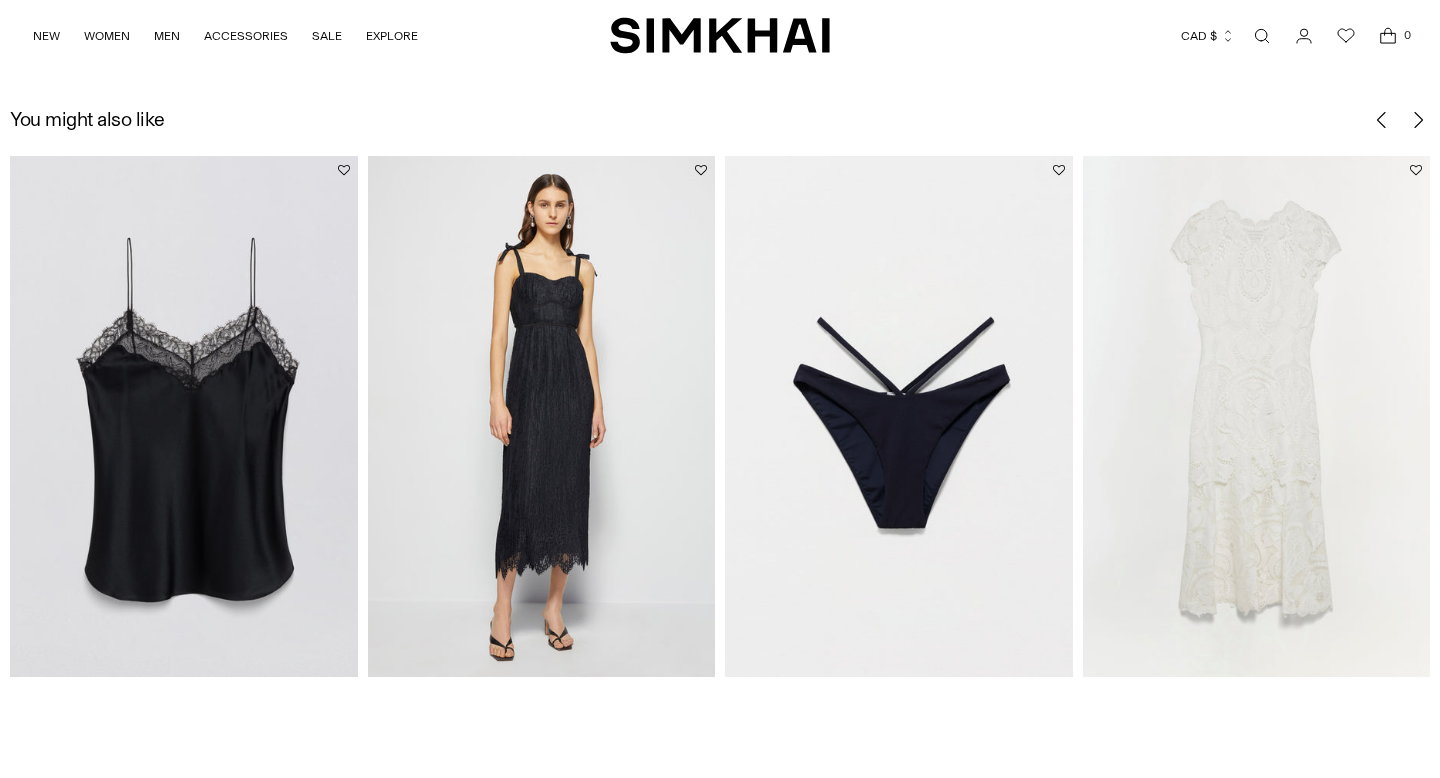 click 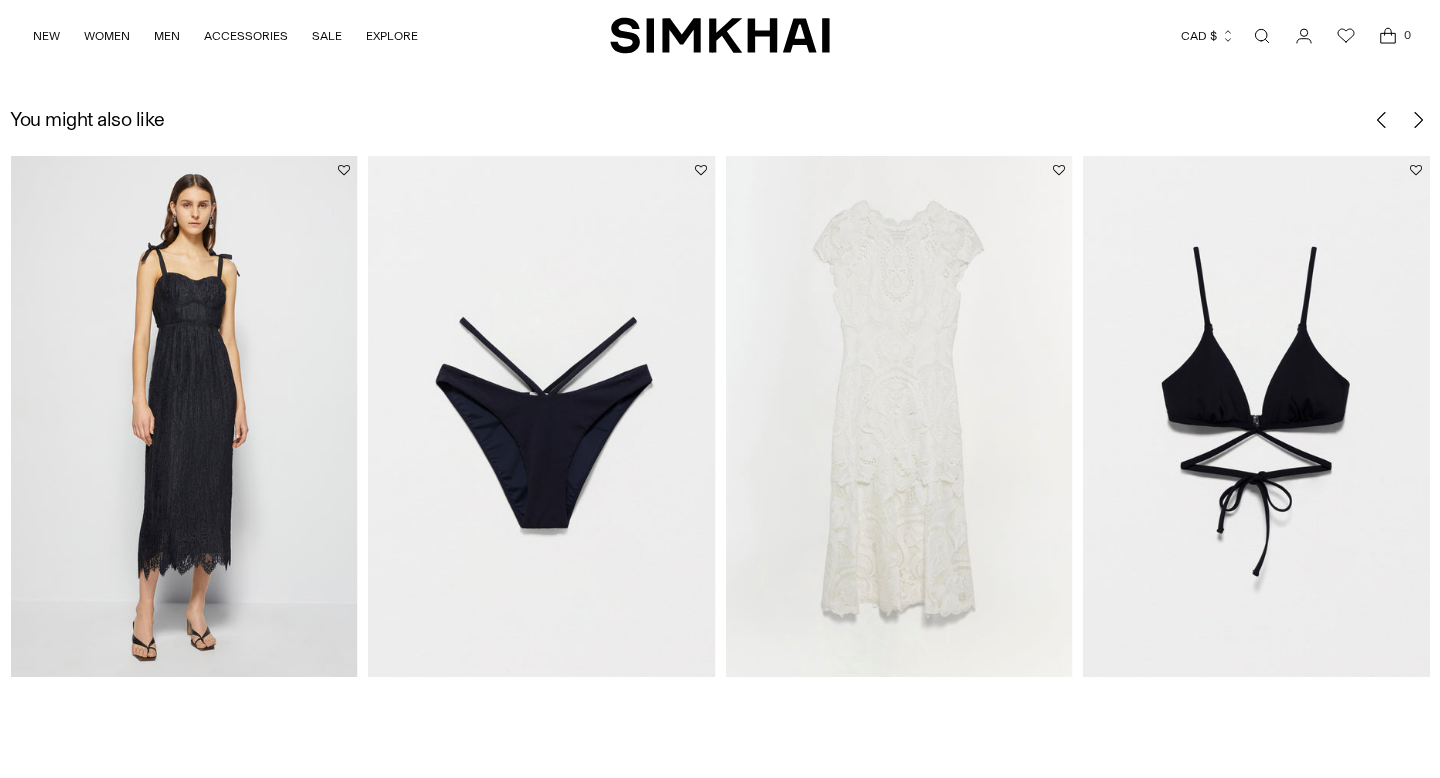 click 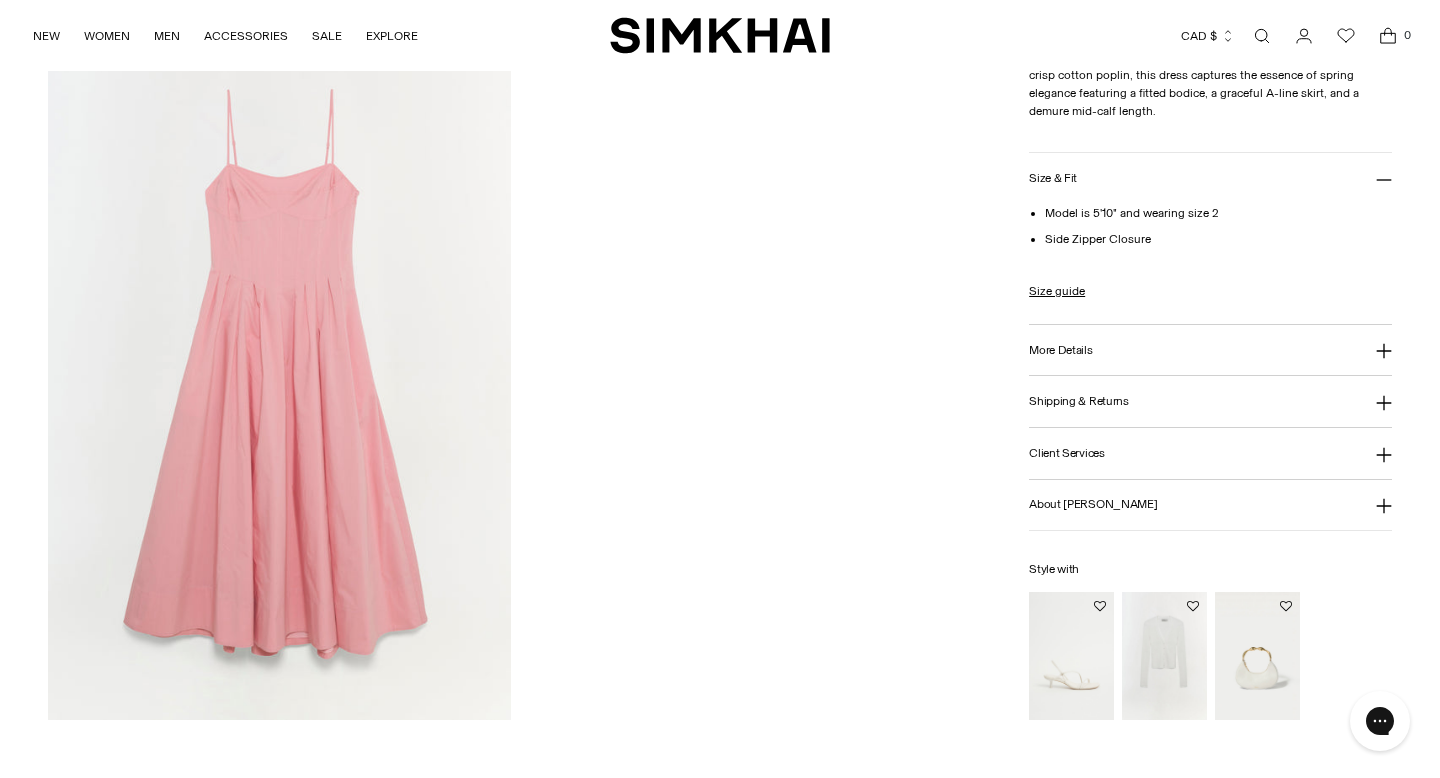 scroll, scrollTop: 1469, scrollLeft: 0, axis: vertical 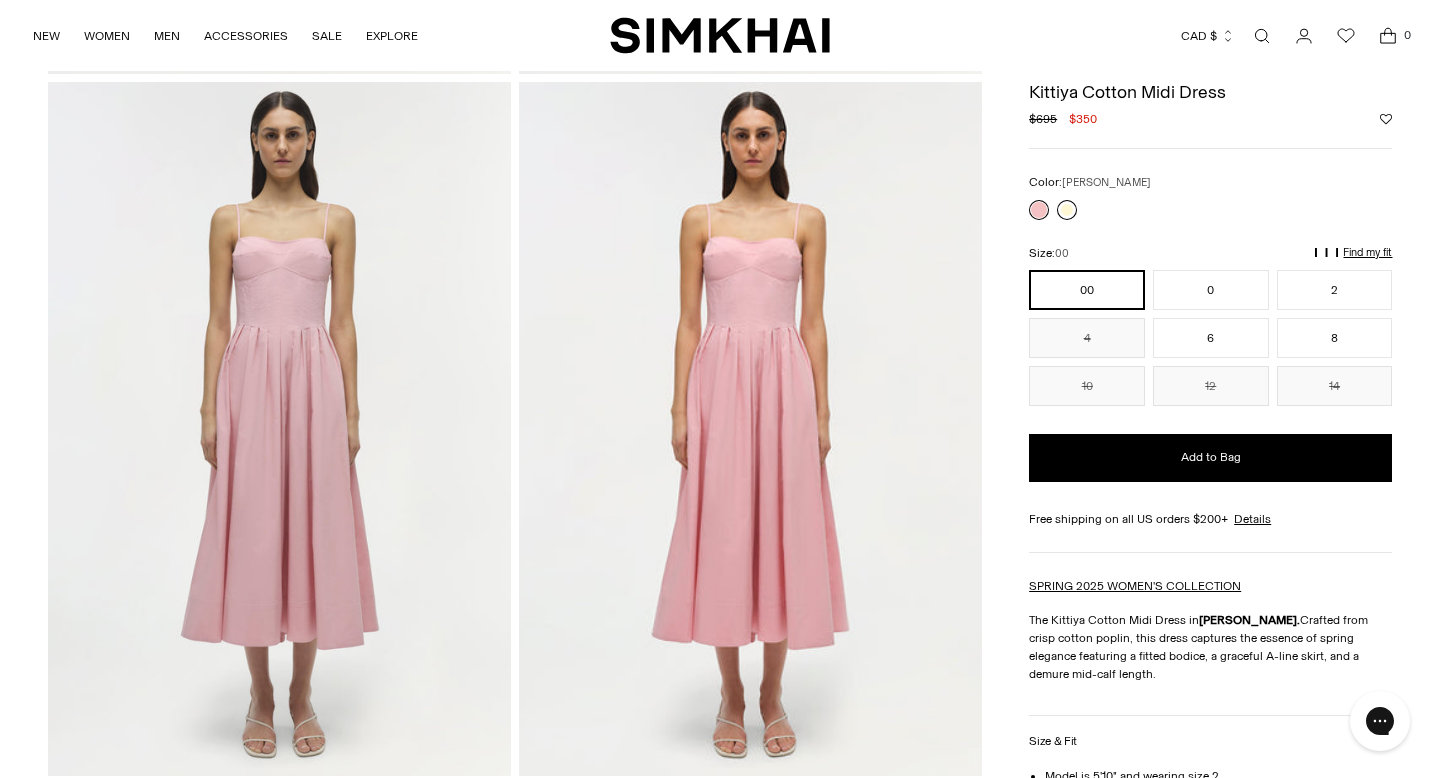 click on "Size & Fit
Model is 5'10" and wearing size 2  Side Zipper Closure
Size guide
Size Guide
Women
Numeric
US Size
Alpha
Bust
Waist
Hips
00
XS
31
24
34 1/2
0
XS
32
25
35 1/2
2
S
33
26
36 1/2
4
S
34
27
37 1/2
6
M
35
28
38 1/2
8
M
36
29
39 1/2
10
L
37 1/2
30 1/2
41
12
L
39
32
42 1/2
14
XL
40 1/2
33  1/2
44
All measurements are in inches.
Denim
US Size
Waist
Hips
International
24
24
34 1/2
00
25
25
35 1/2
0
26
26
36 1/2
2
27
27
37 1/2
4
28
28
38 1/2
6
29
29
39 1/2
8
30
30
41
10
31
31 1/2
42 1/2
12
32" at bounding box center [1210, 801] 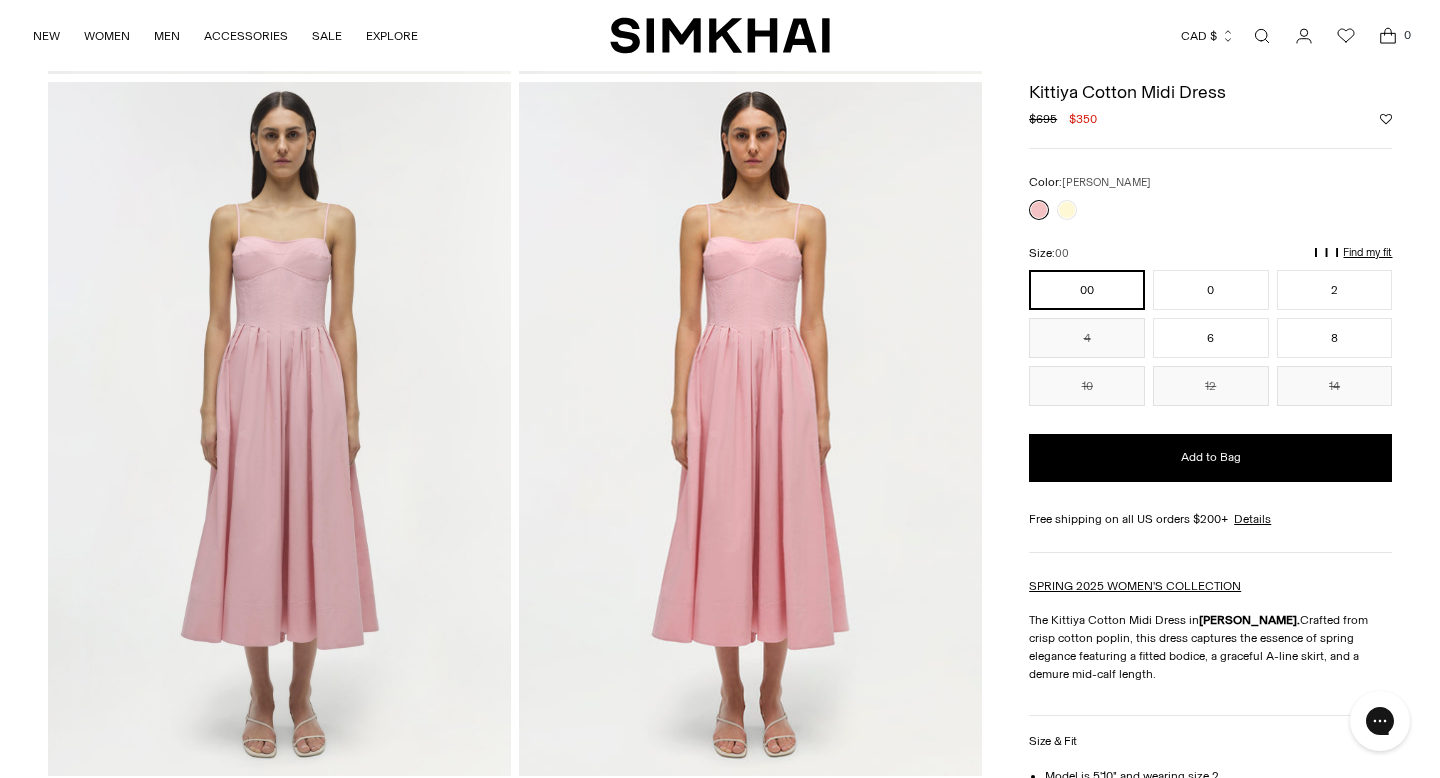 drag, startPoint x: 1073, startPoint y: 208, endPoint x: 1114, endPoint y: 195, distance: 43.011627 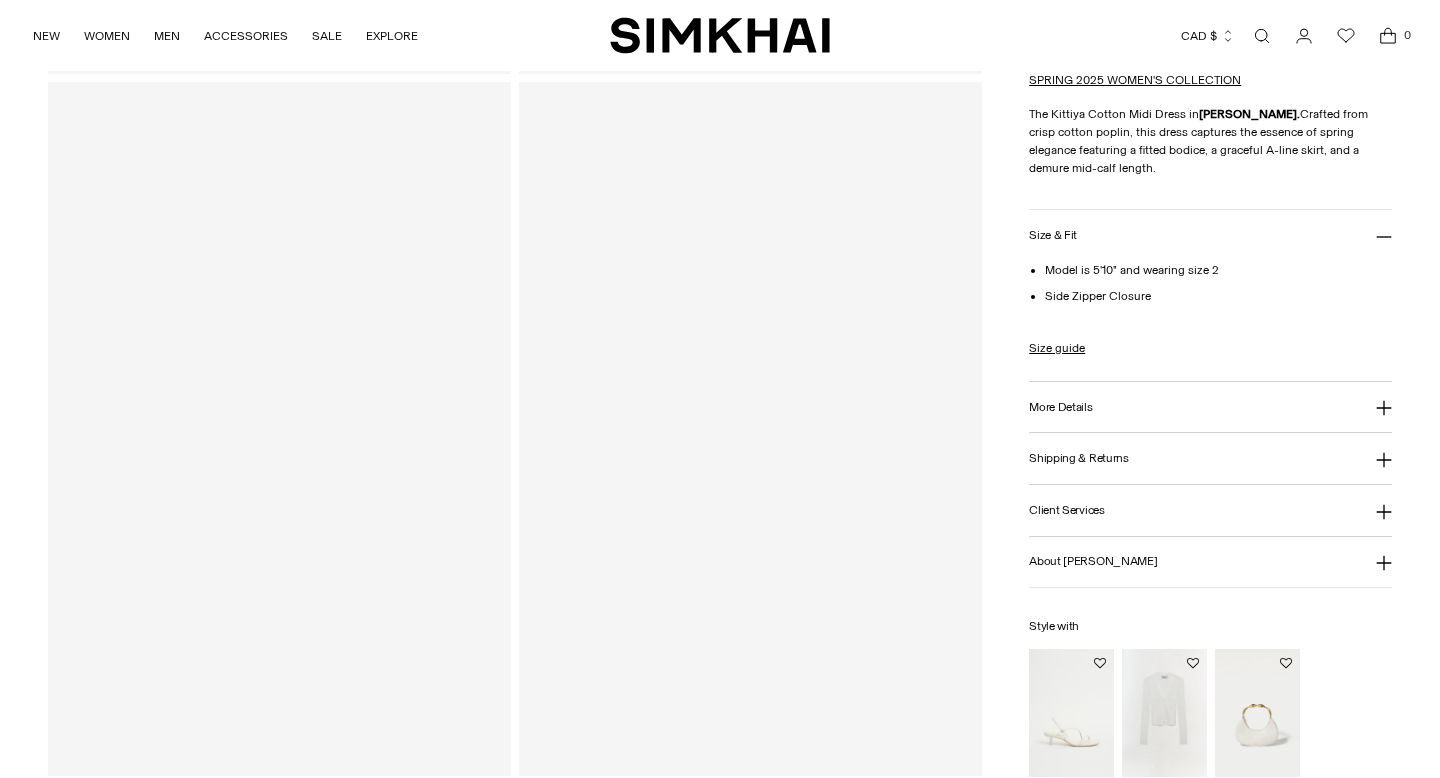 click on "Size & Fit" at bounding box center (1210, 235) 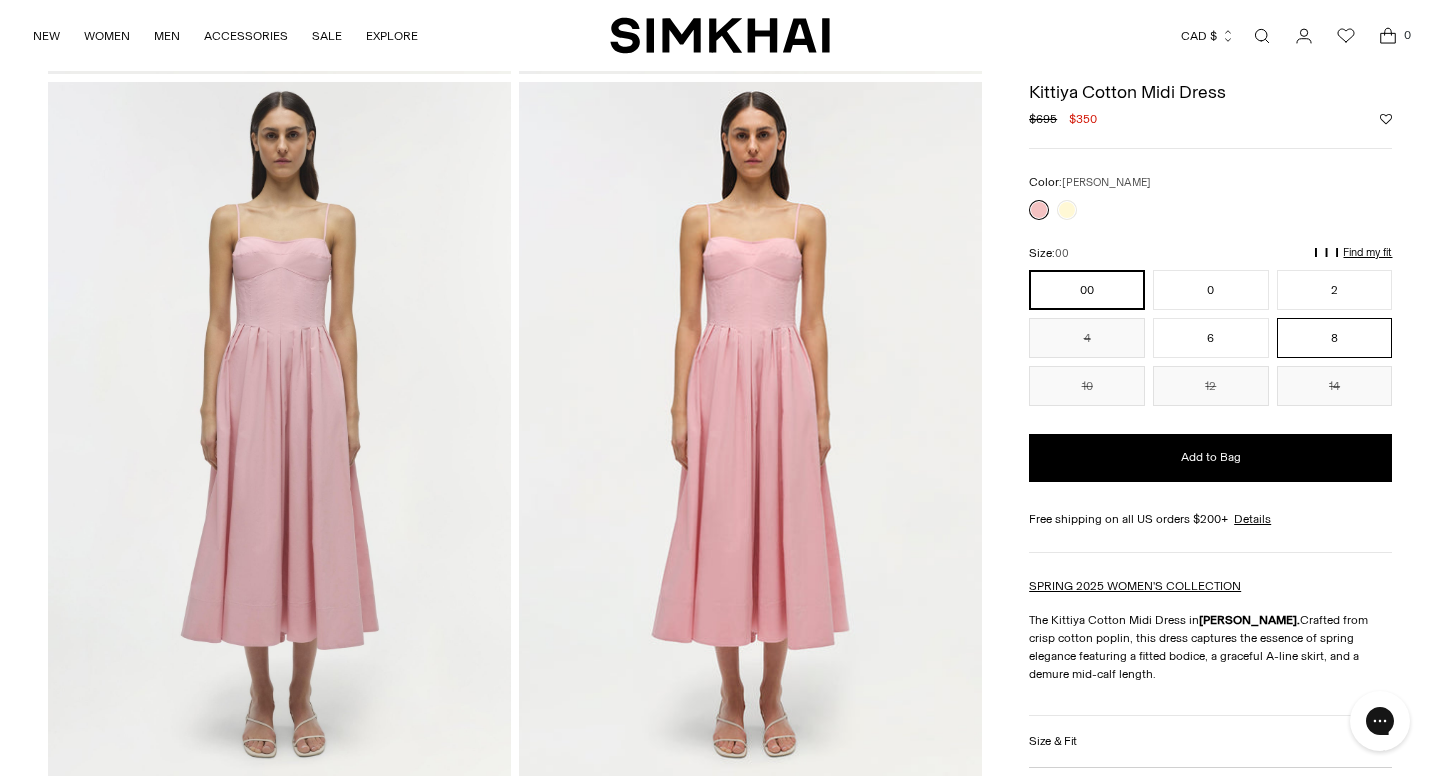 click on "8" at bounding box center [1335, 338] 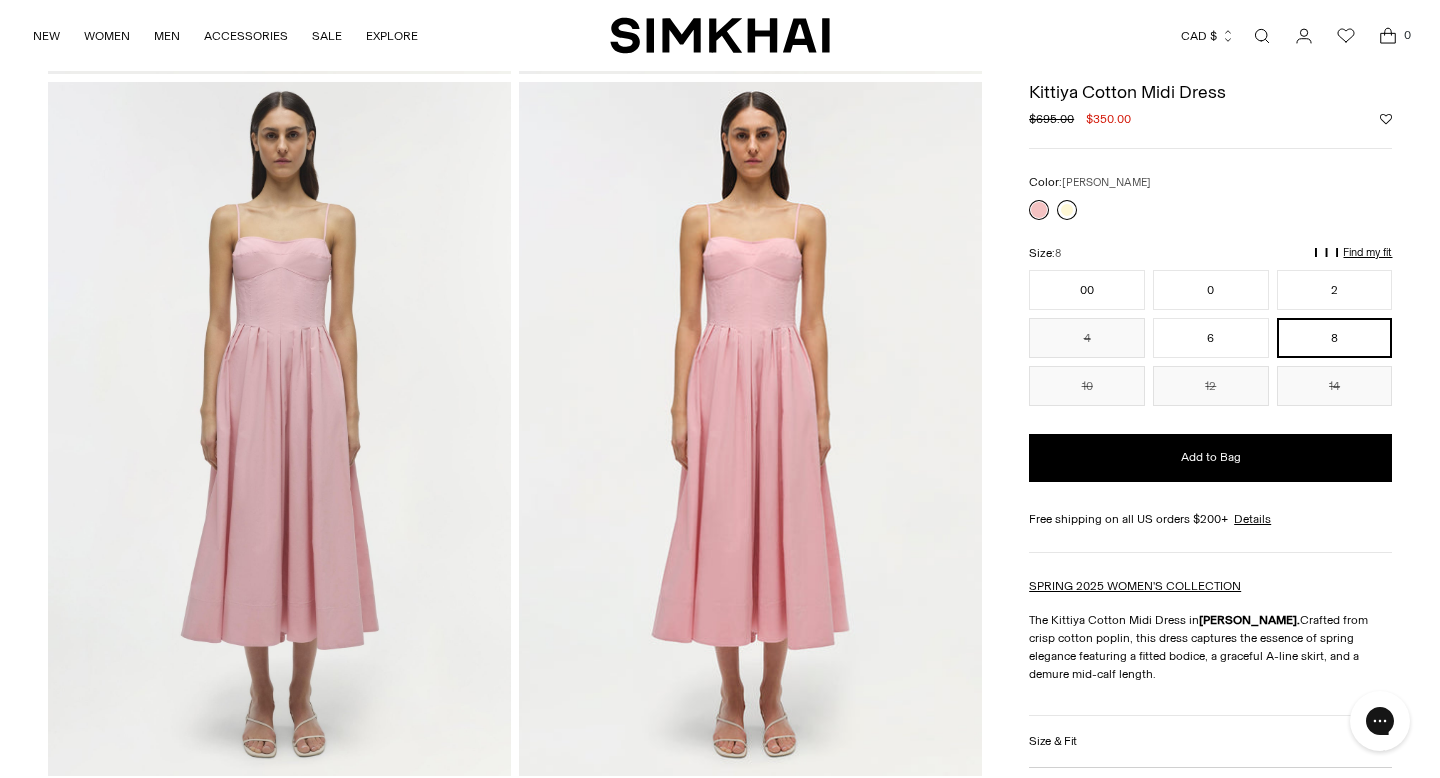 click on "**********" at bounding box center [1210, 617] 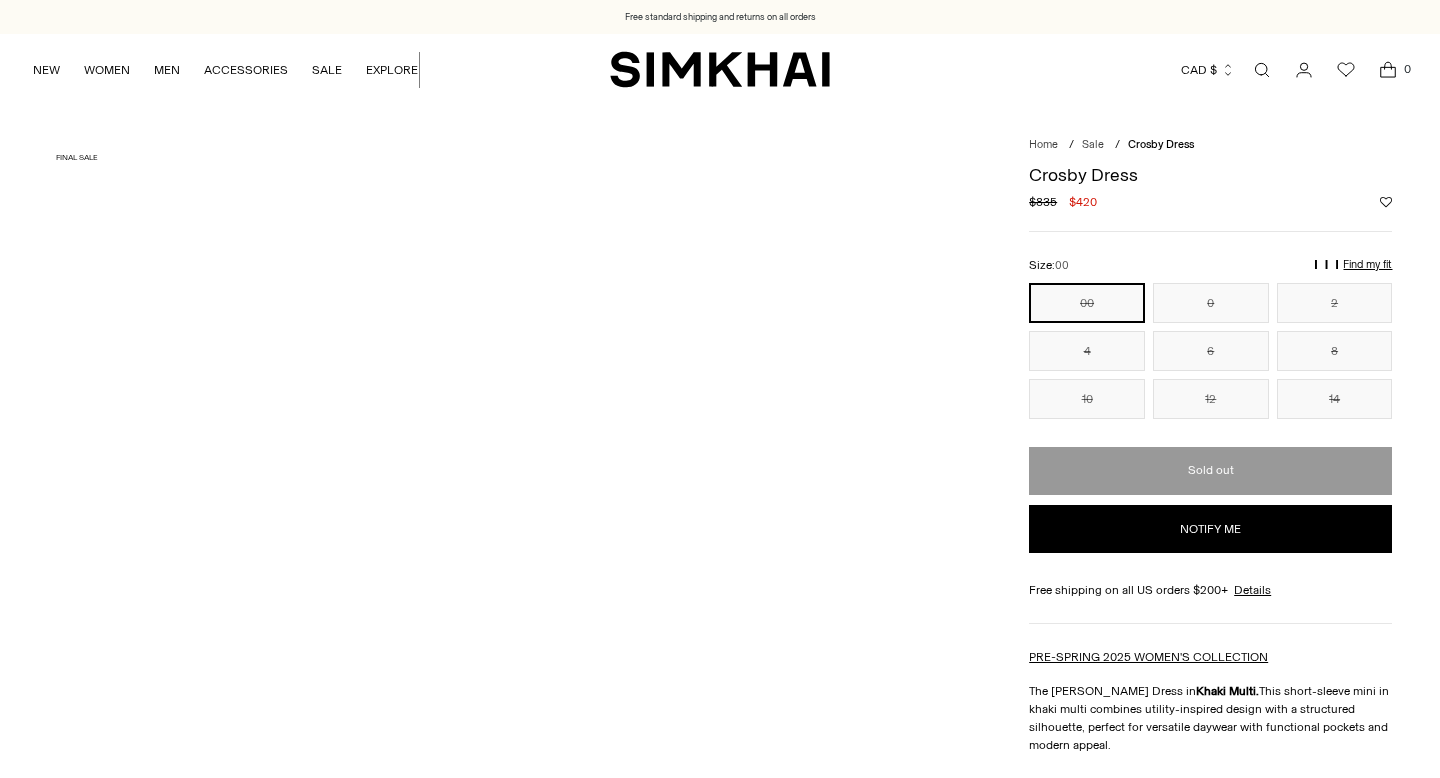 scroll, scrollTop: 0, scrollLeft: 0, axis: both 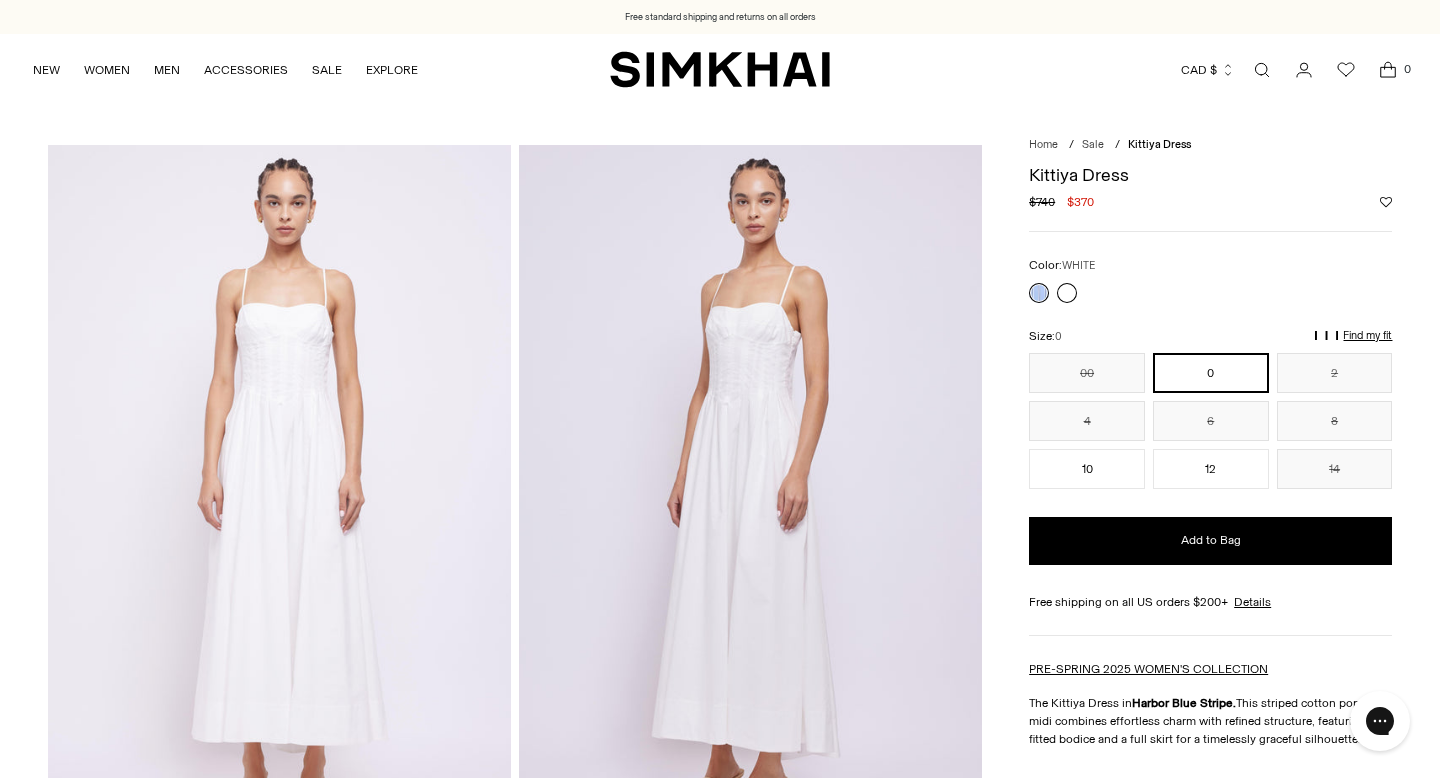 click at bounding box center [1067, 293] 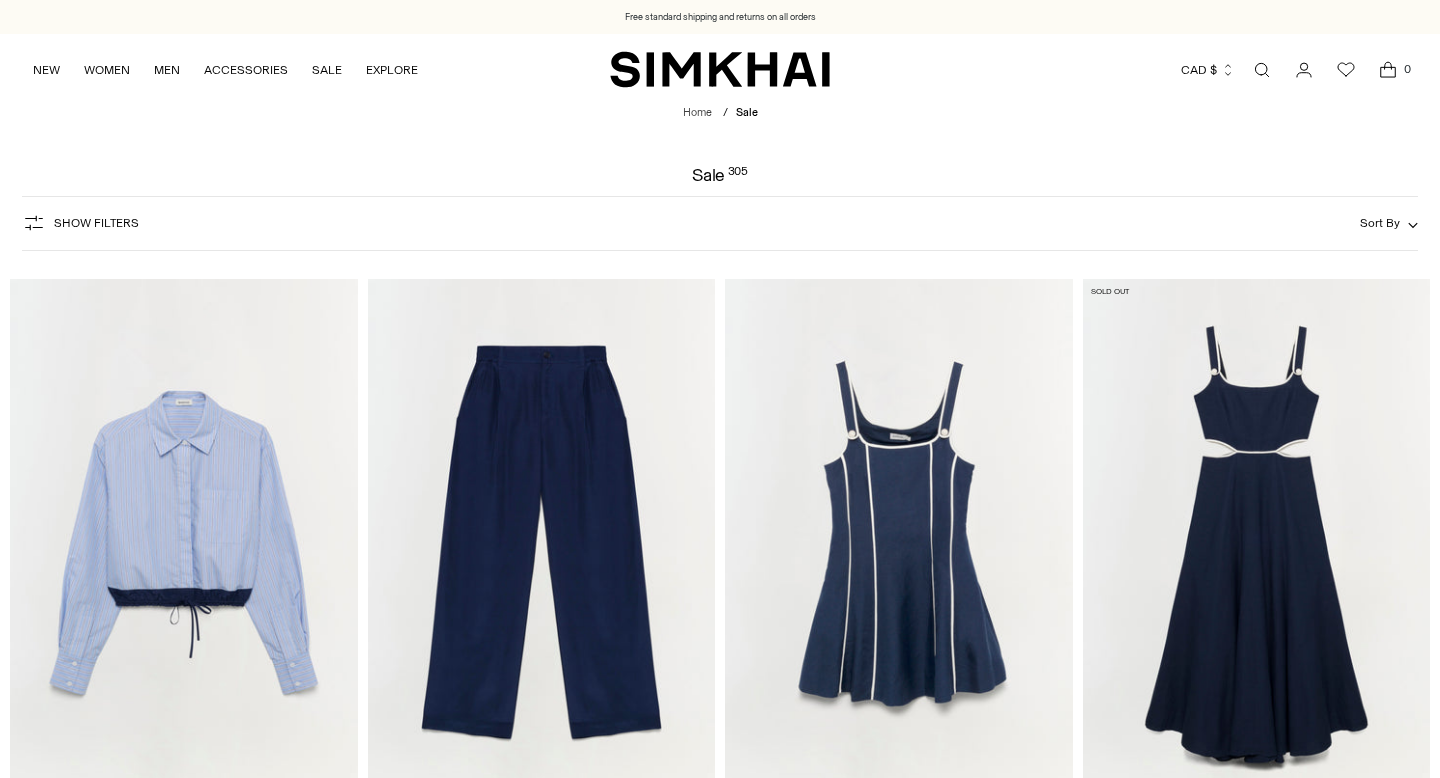 scroll, scrollTop: 0, scrollLeft: 0, axis: both 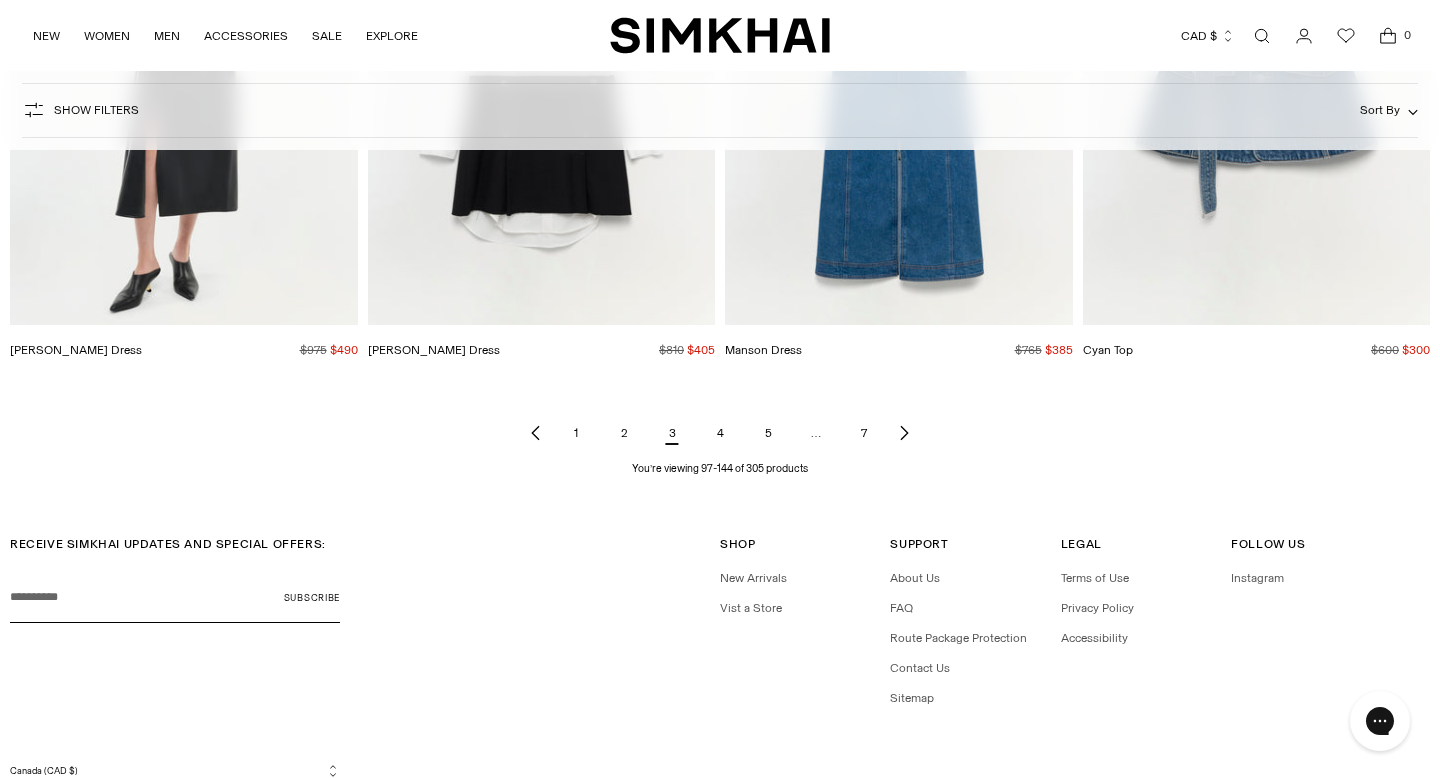 click on "4" at bounding box center [720, 433] 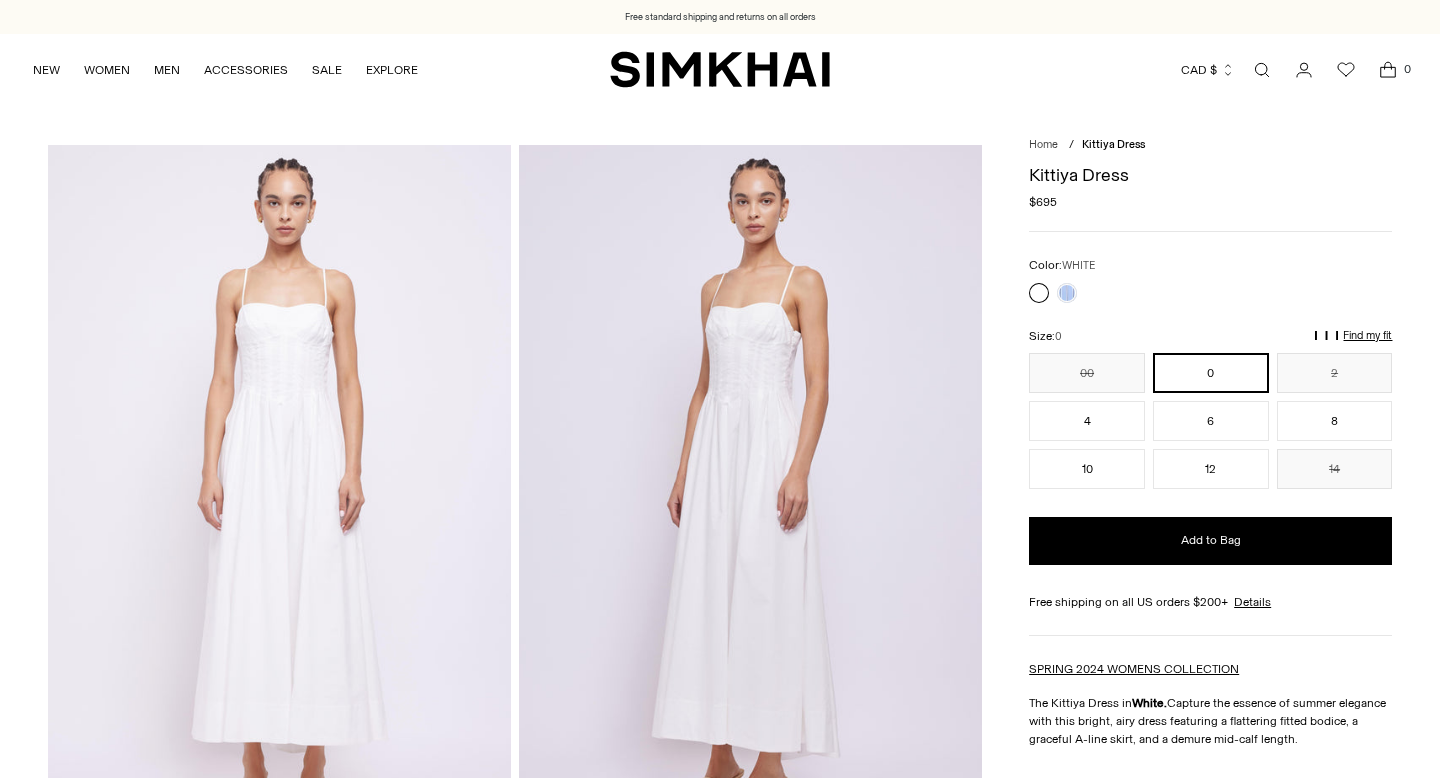 scroll, scrollTop: 0, scrollLeft: 0, axis: both 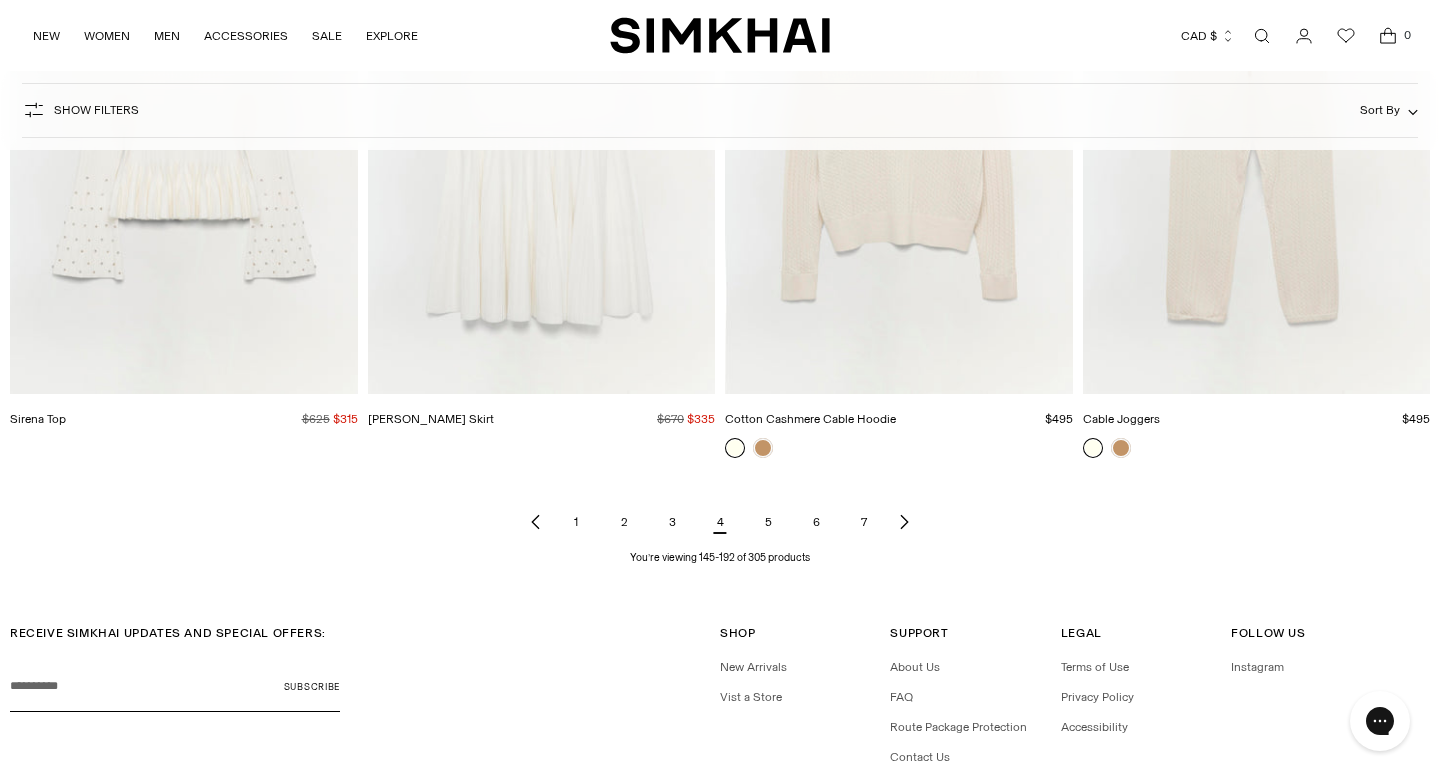 click on "5" at bounding box center [768, 522] 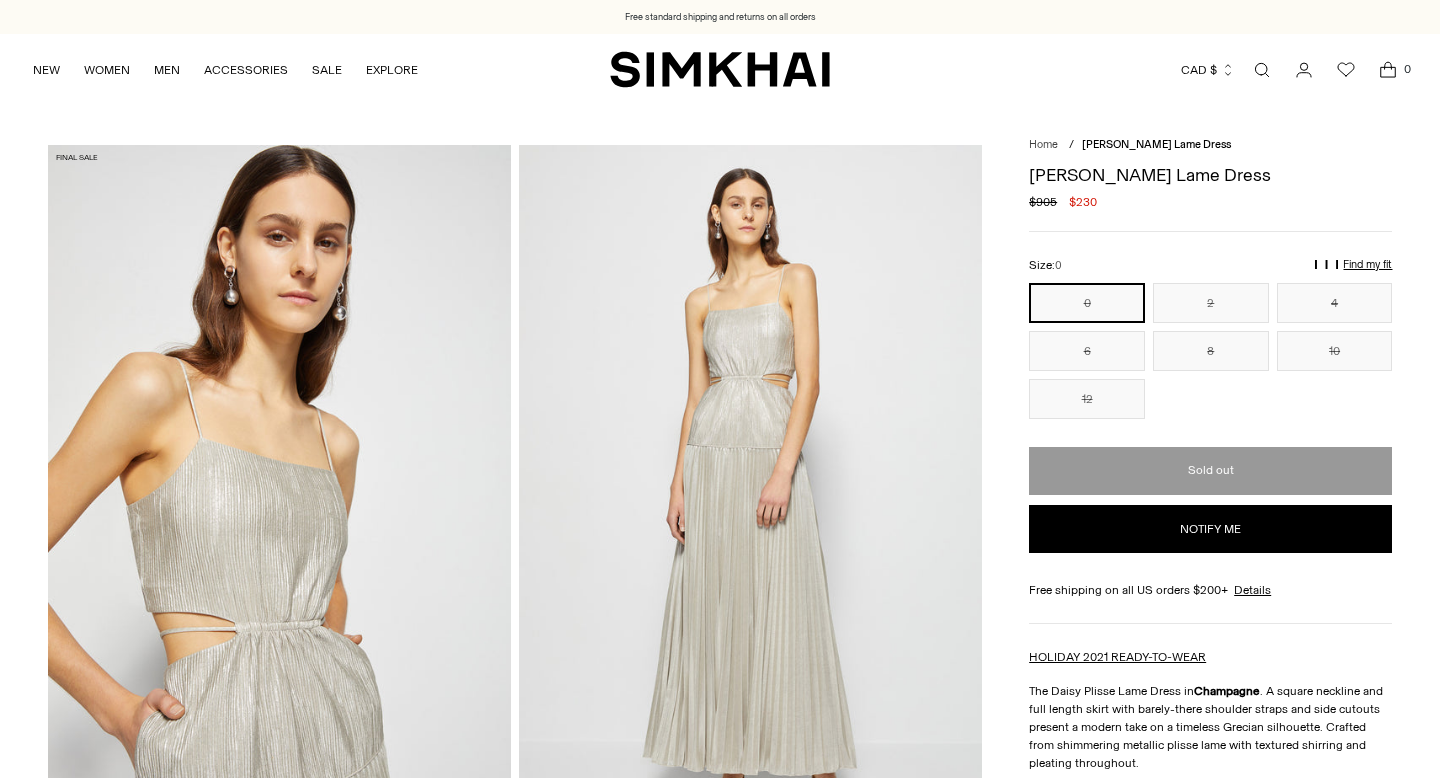scroll, scrollTop: 0, scrollLeft: 0, axis: both 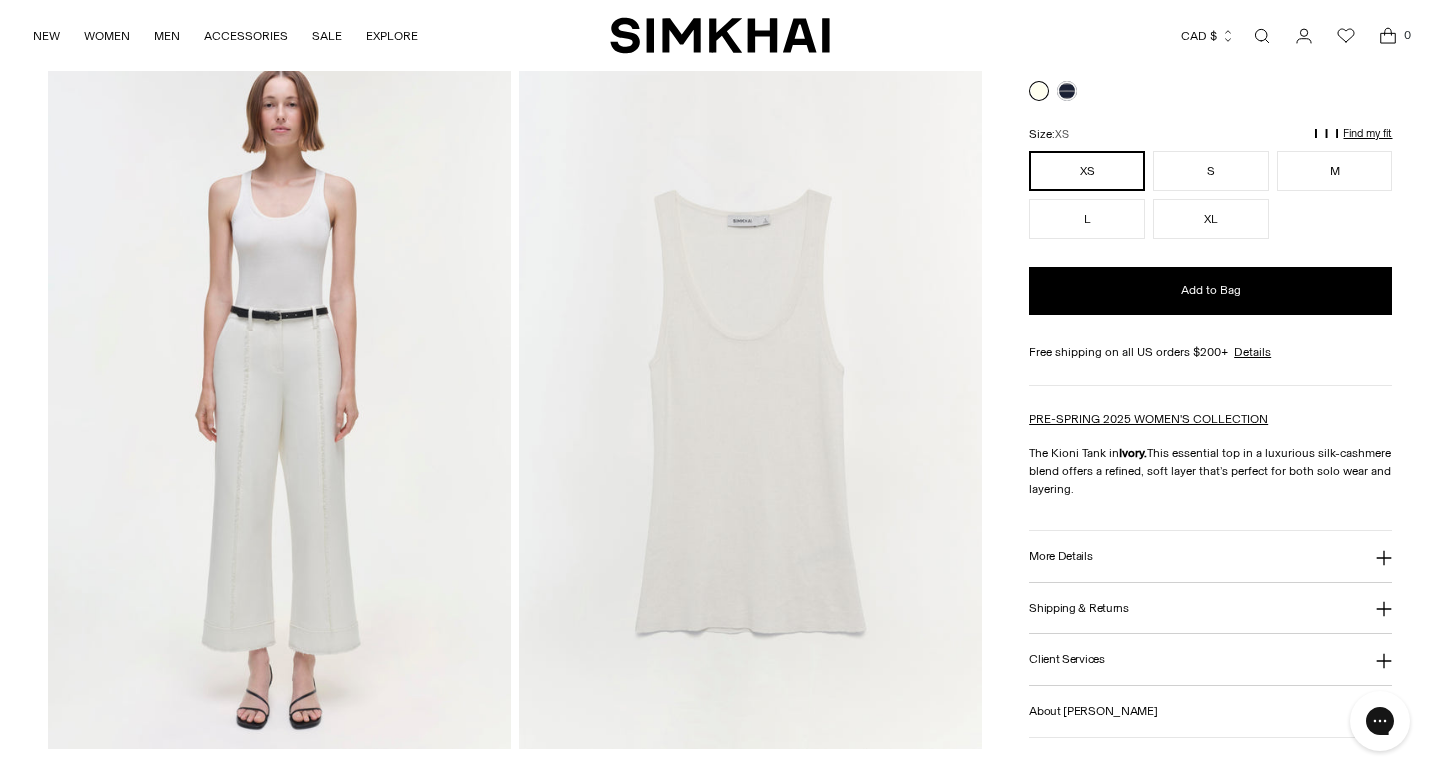 click at bounding box center (750, 402) 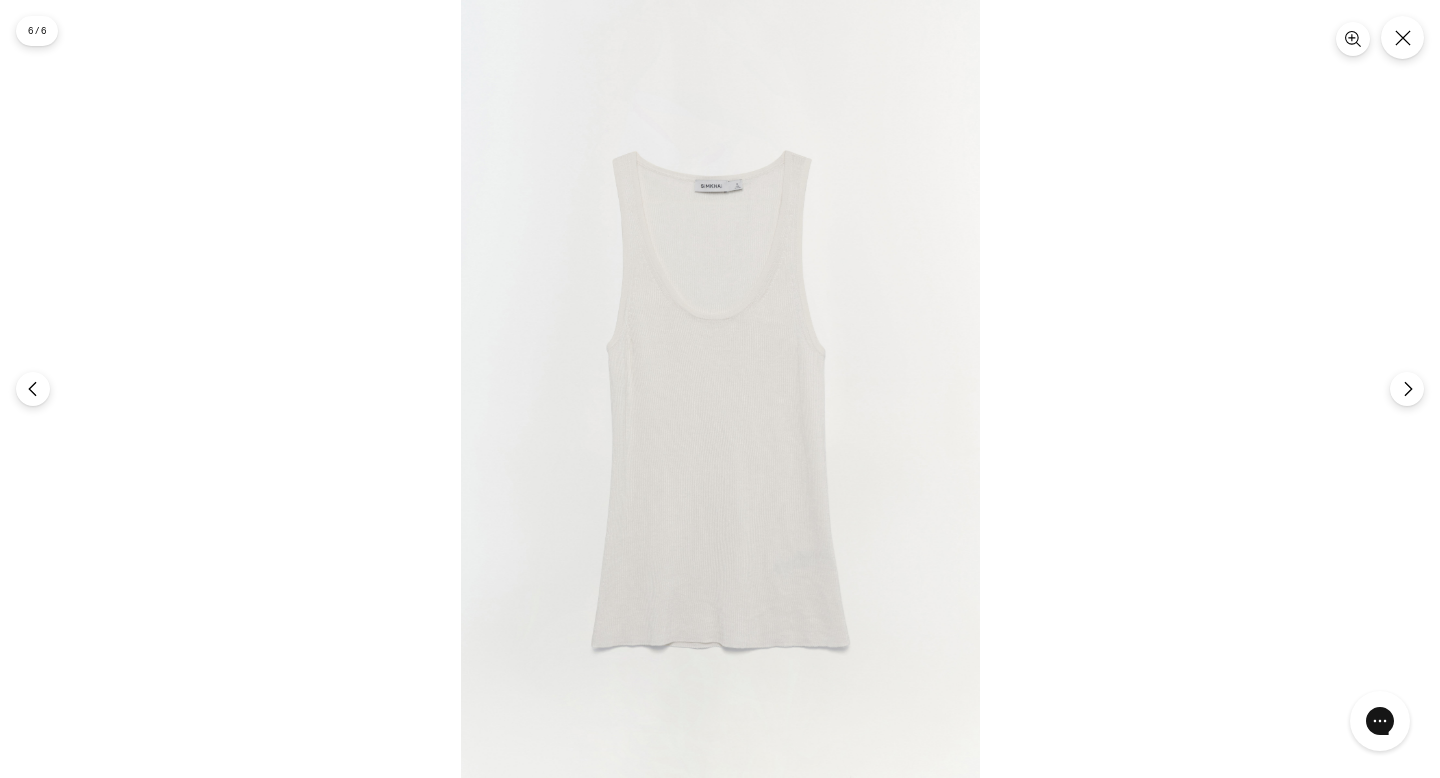 click at bounding box center [720, 389] 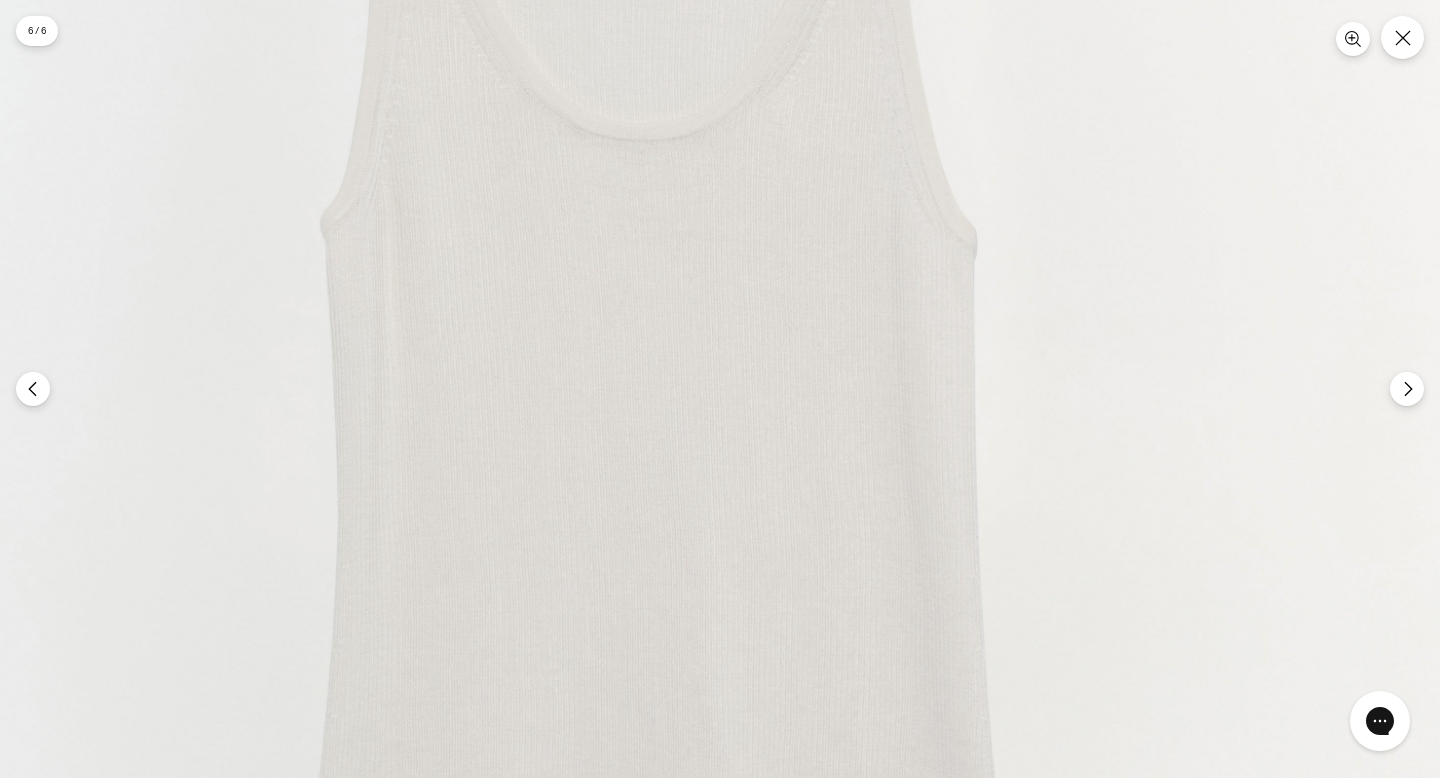 click at bounding box center [662, 348] 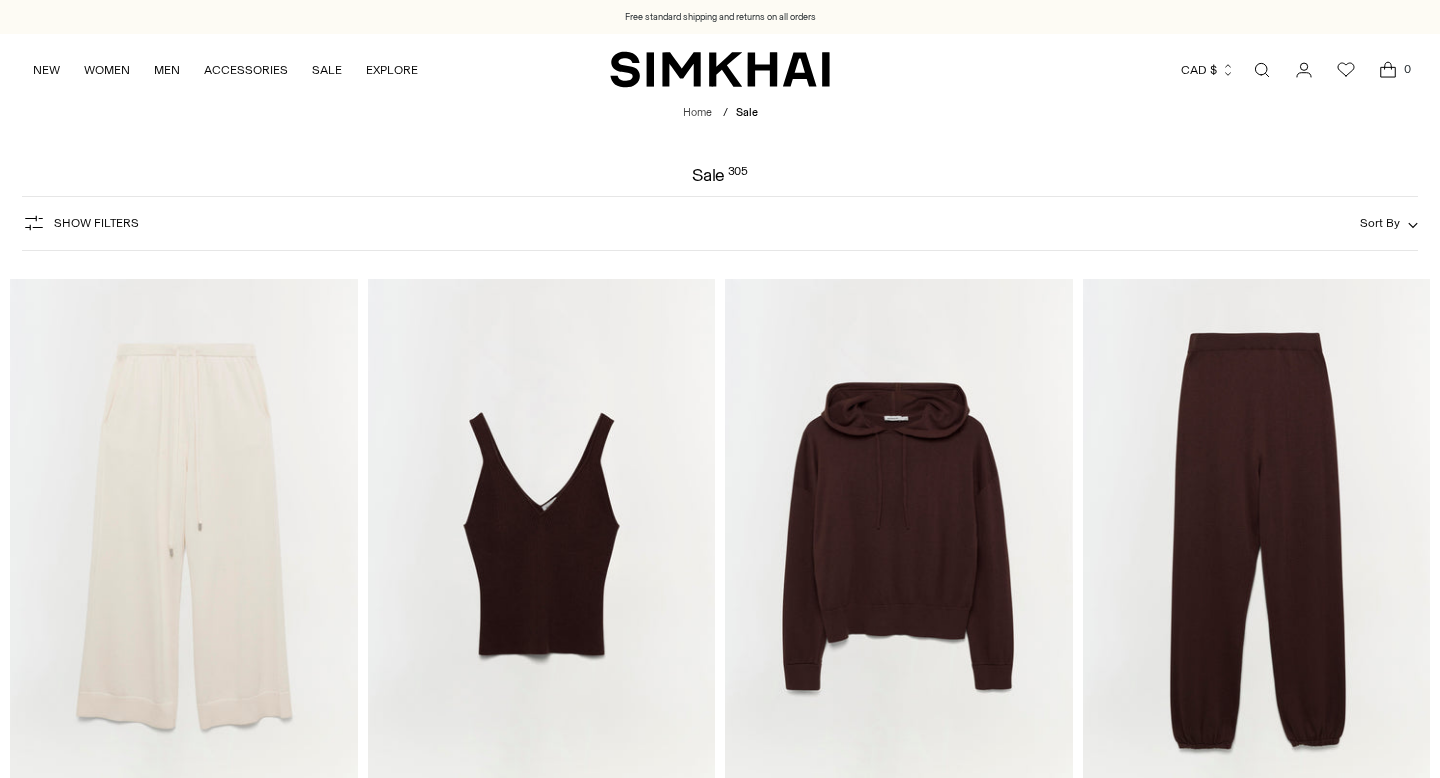 scroll, scrollTop: 0, scrollLeft: 0, axis: both 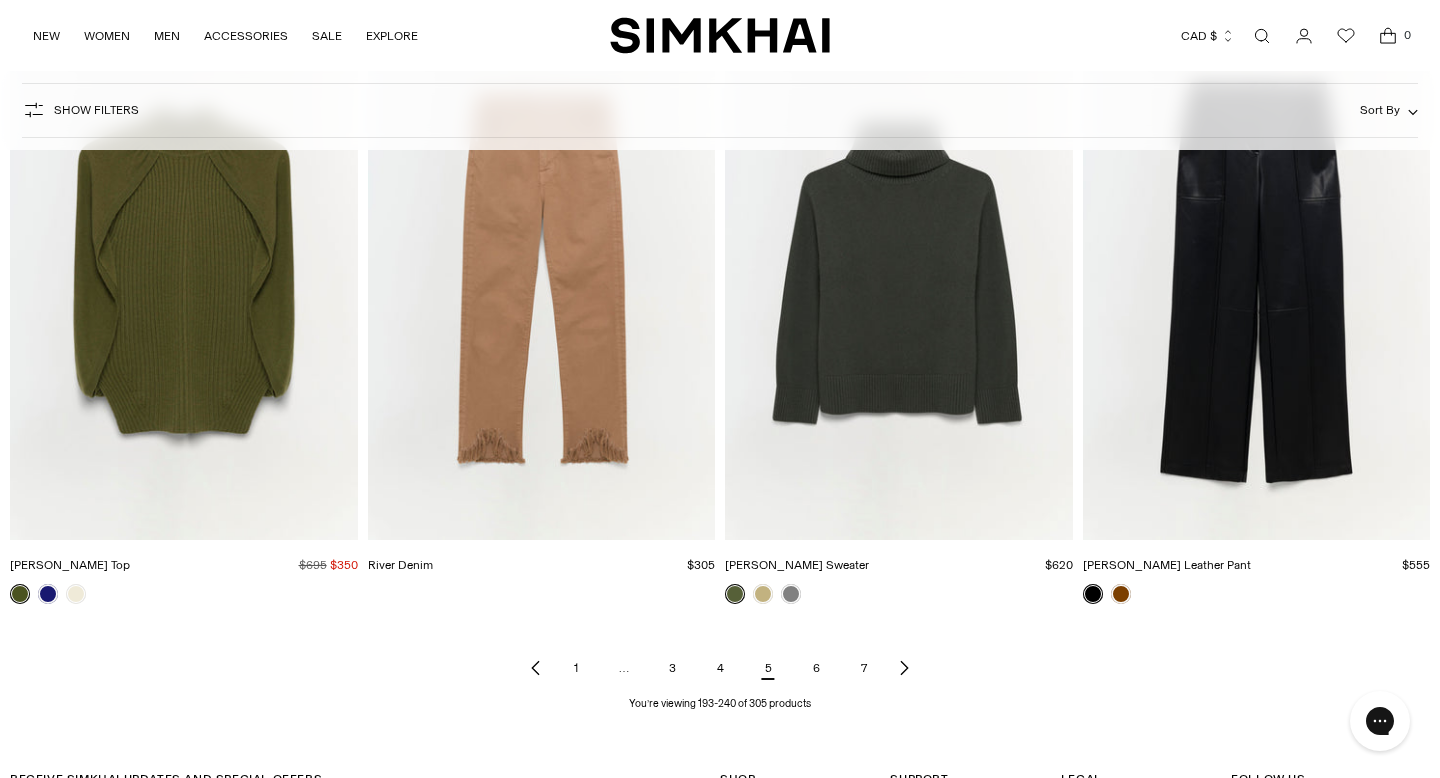 click on "1" at bounding box center (576, 668) 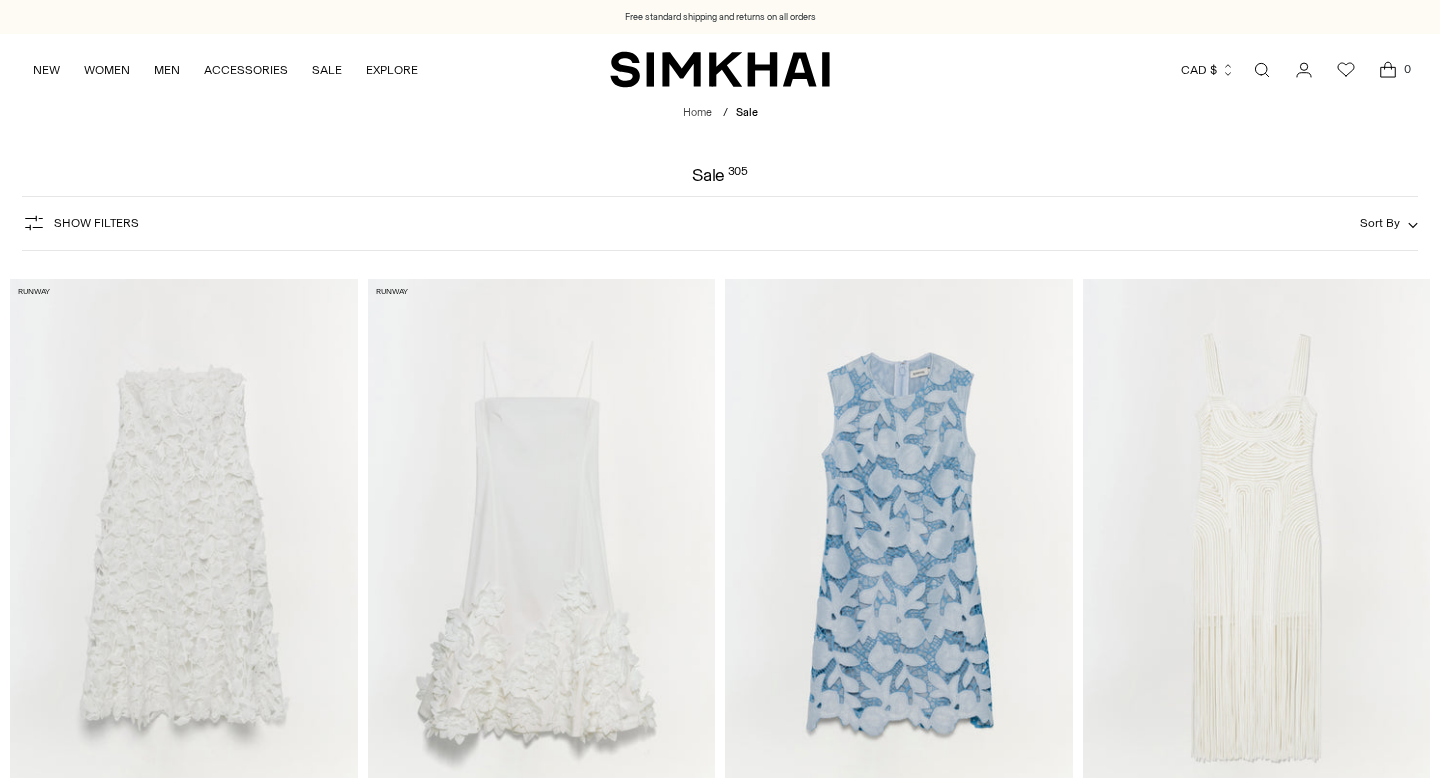 scroll, scrollTop: 0, scrollLeft: 0, axis: both 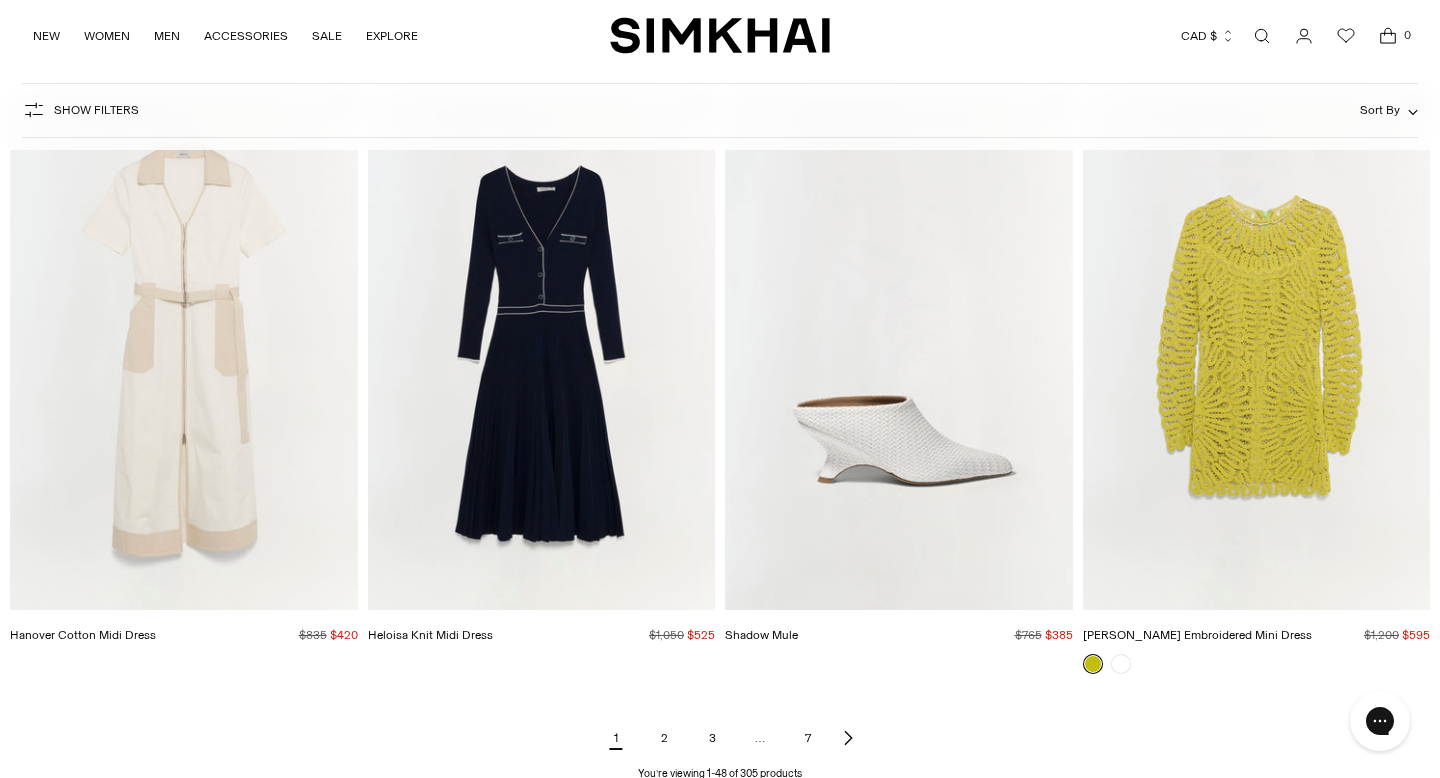 click on "2" at bounding box center (664, 738) 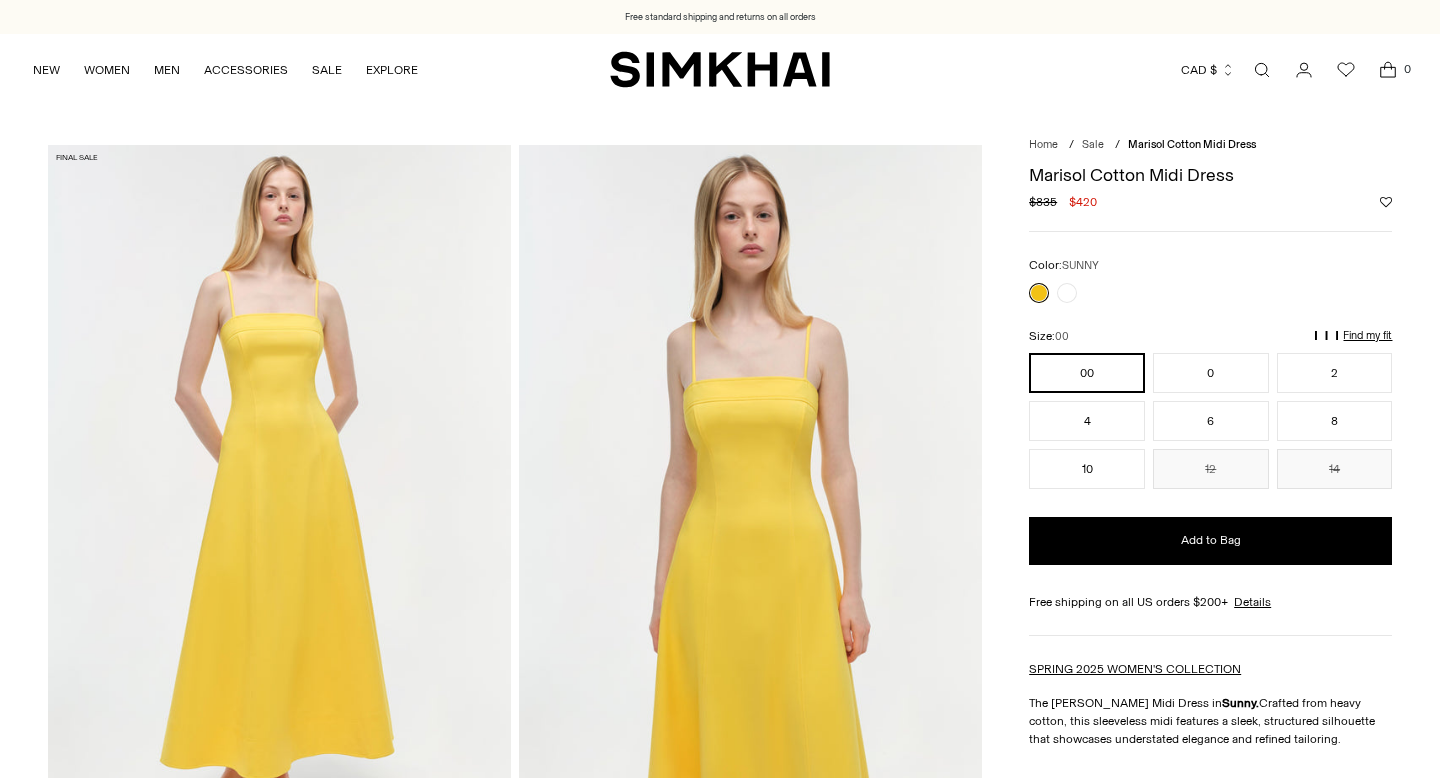 scroll, scrollTop: 0, scrollLeft: 0, axis: both 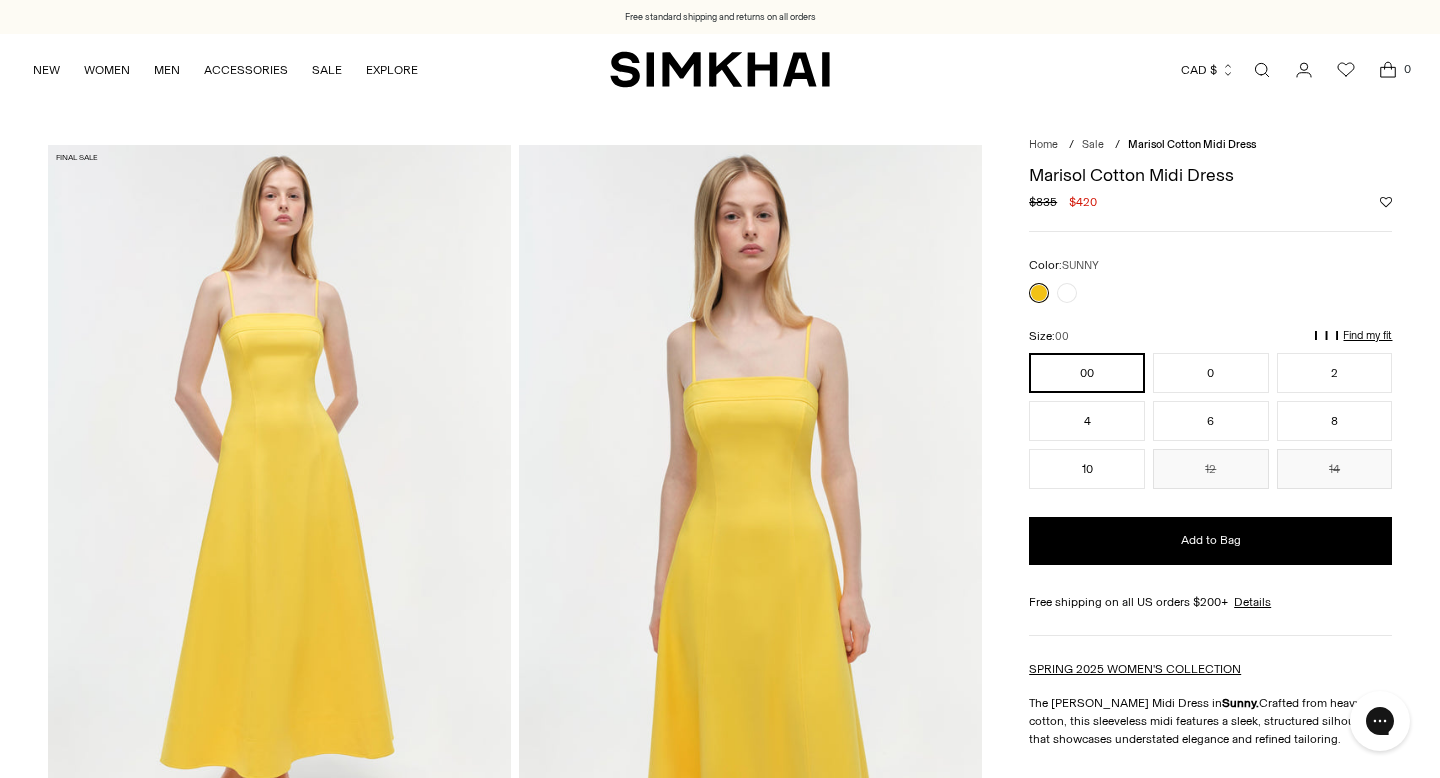 click at bounding box center (750, 492) 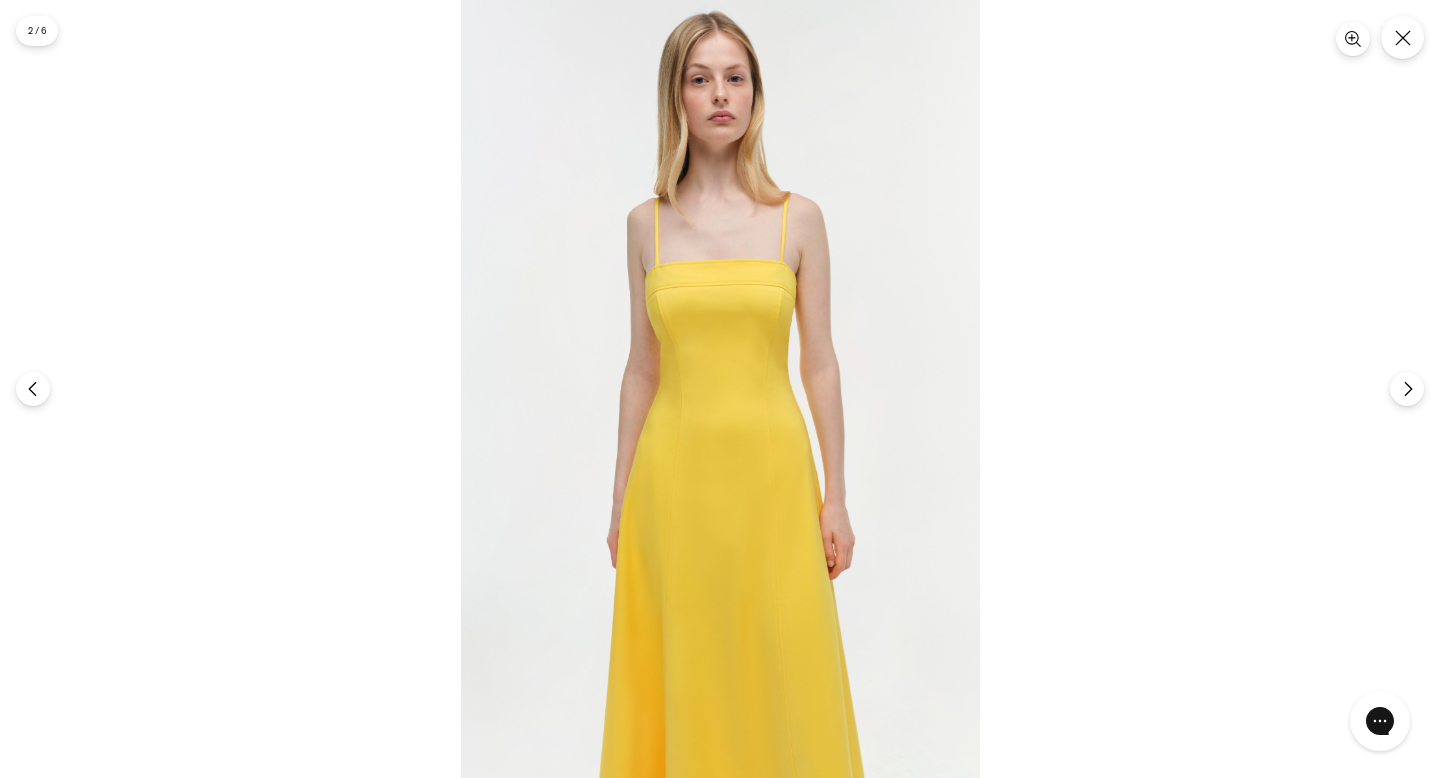 click at bounding box center [720, 389] 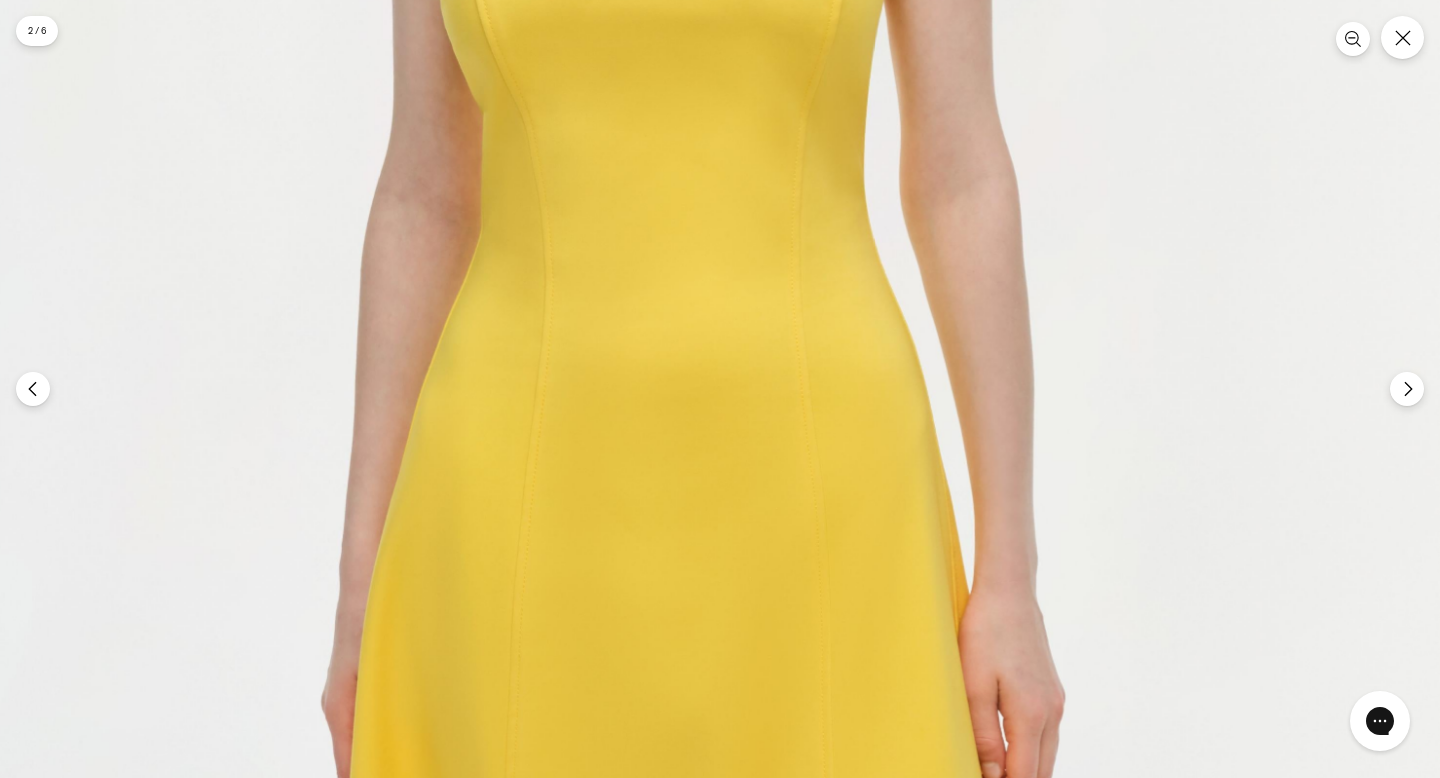 click at bounding box center (662, 248) 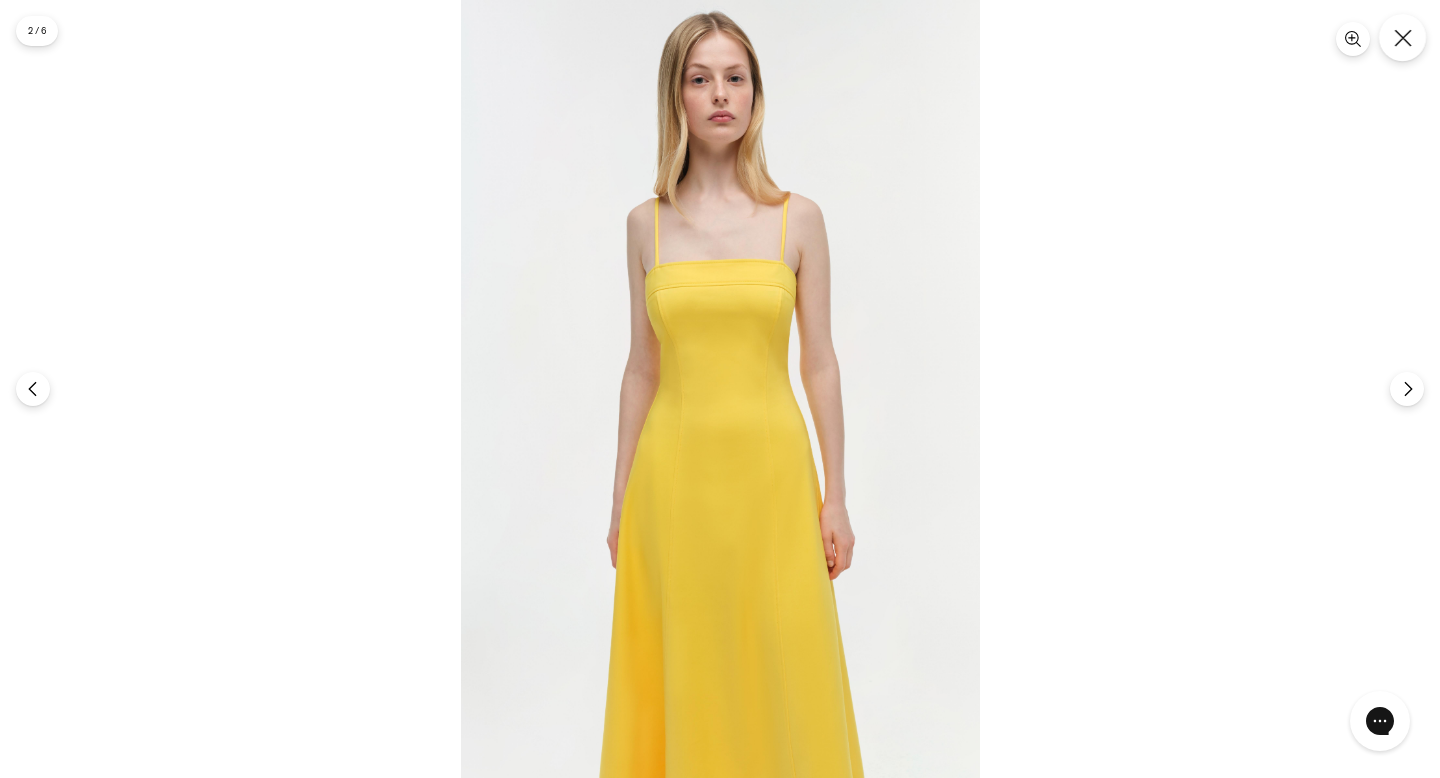 click 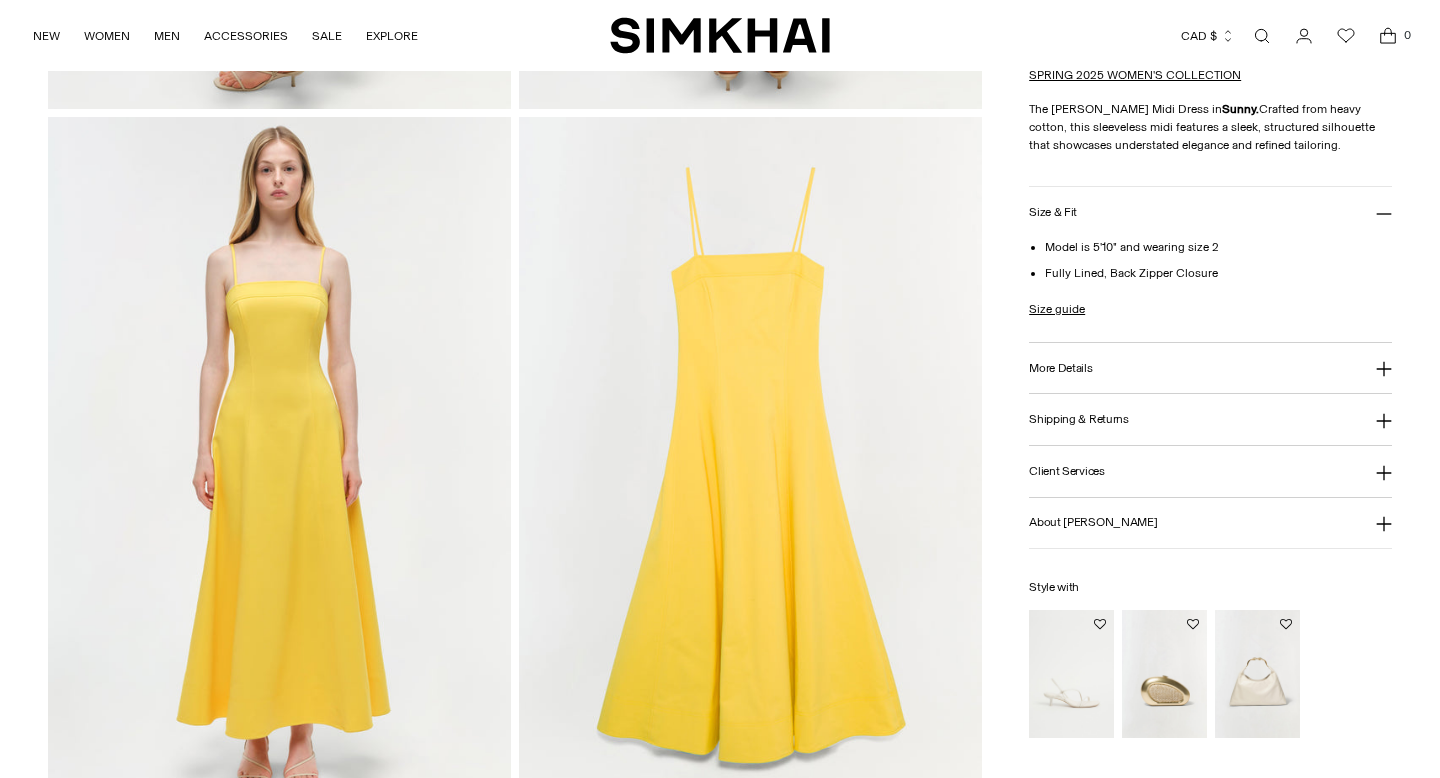 scroll, scrollTop: 1543, scrollLeft: 0, axis: vertical 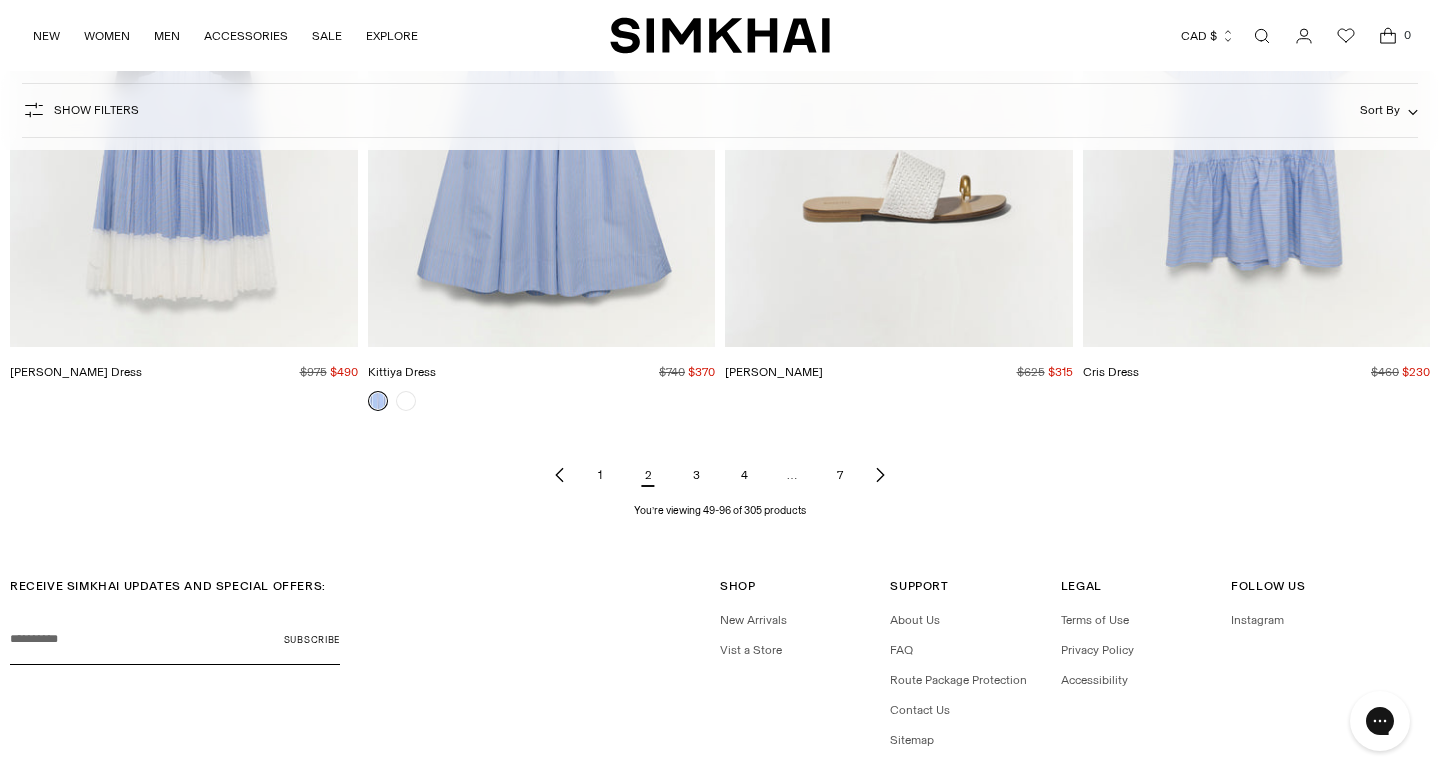 click on "3" at bounding box center (696, 475) 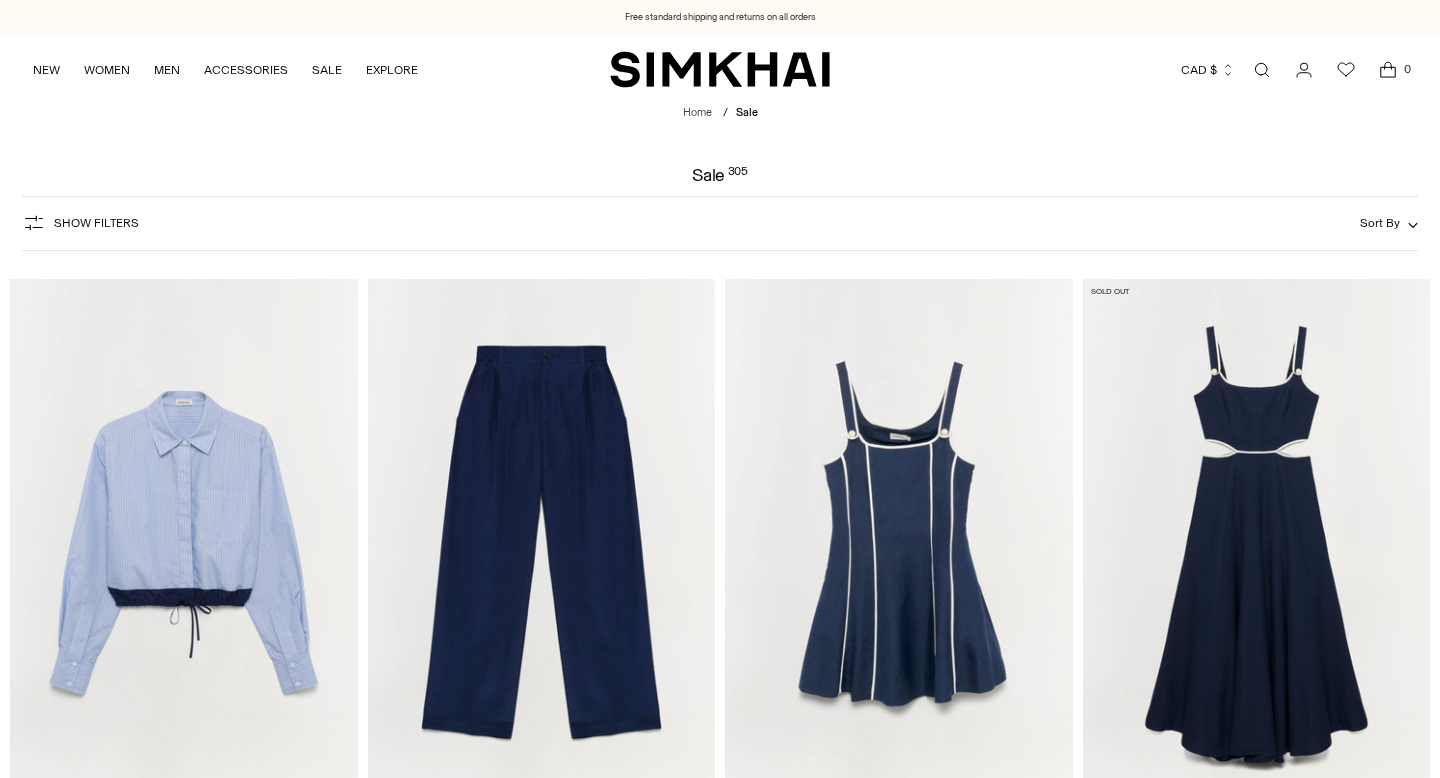 scroll, scrollTop: 0, scrollLeft: 0, axis: both 